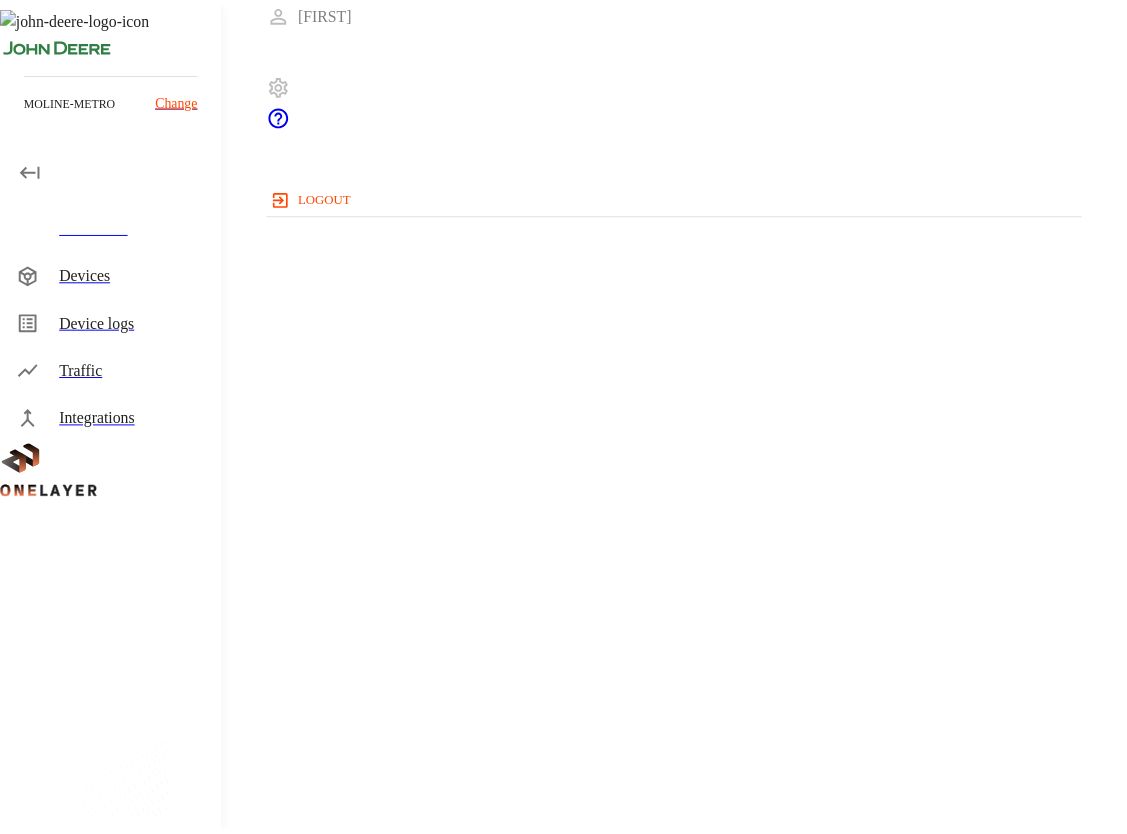 scroll, scrollTop: 0, scrollLeft: 0, axis: both 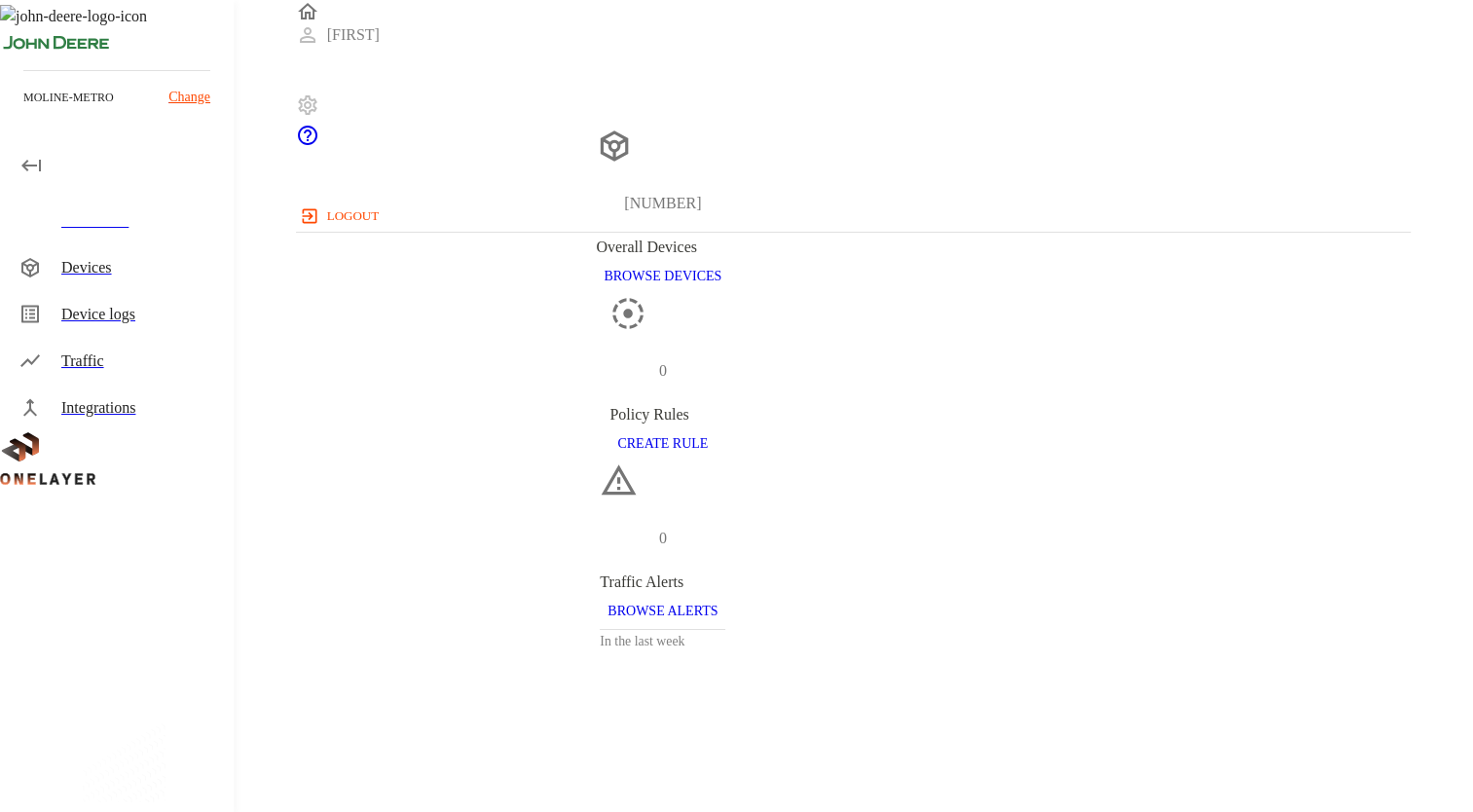drag, startPoint x: 1457, startPoint y: 326, endPoint x: 1491, endPoint y: 388, distance: 70.71068 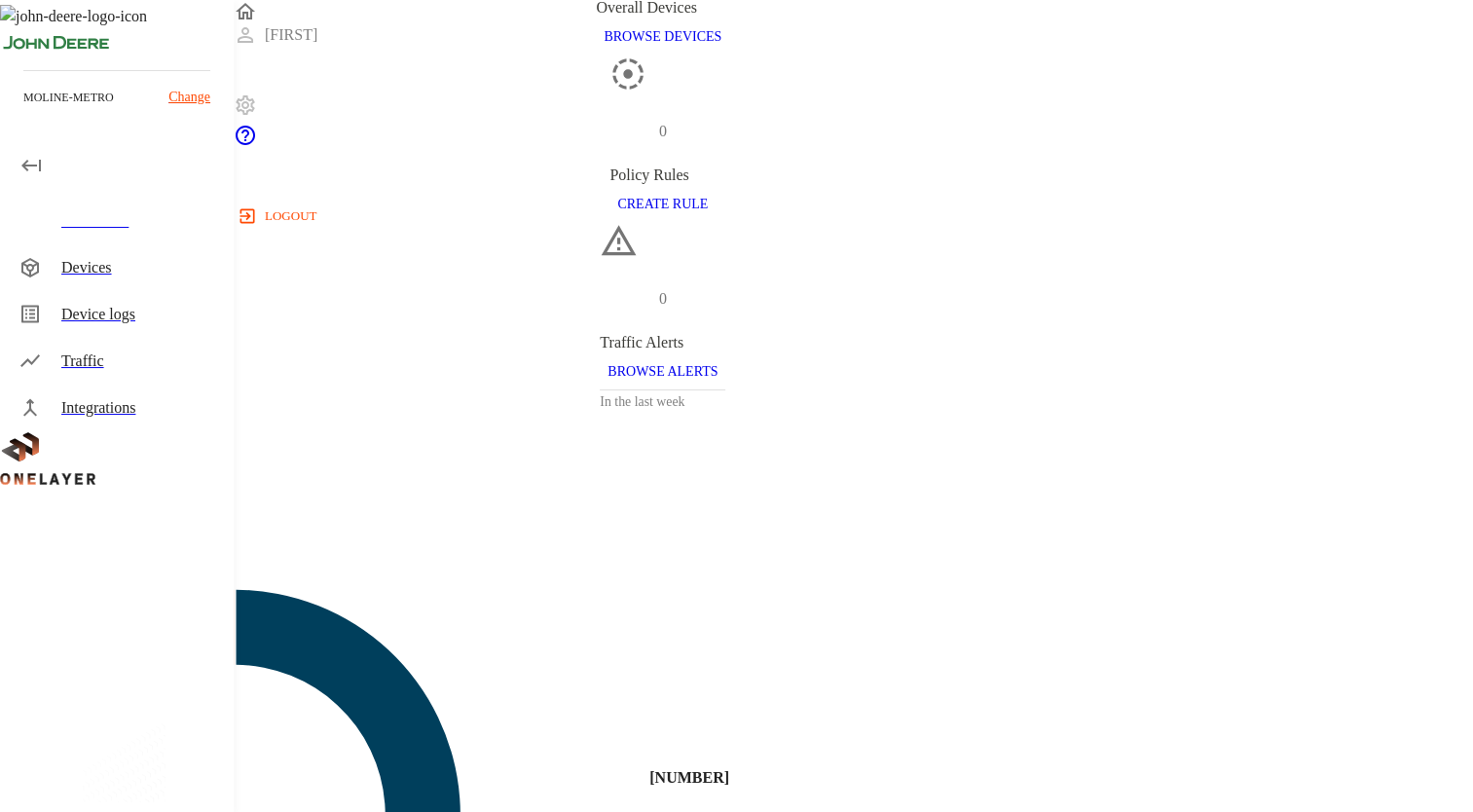 scroll, scrollTop: 0, scrollLeft: 0, axis: both 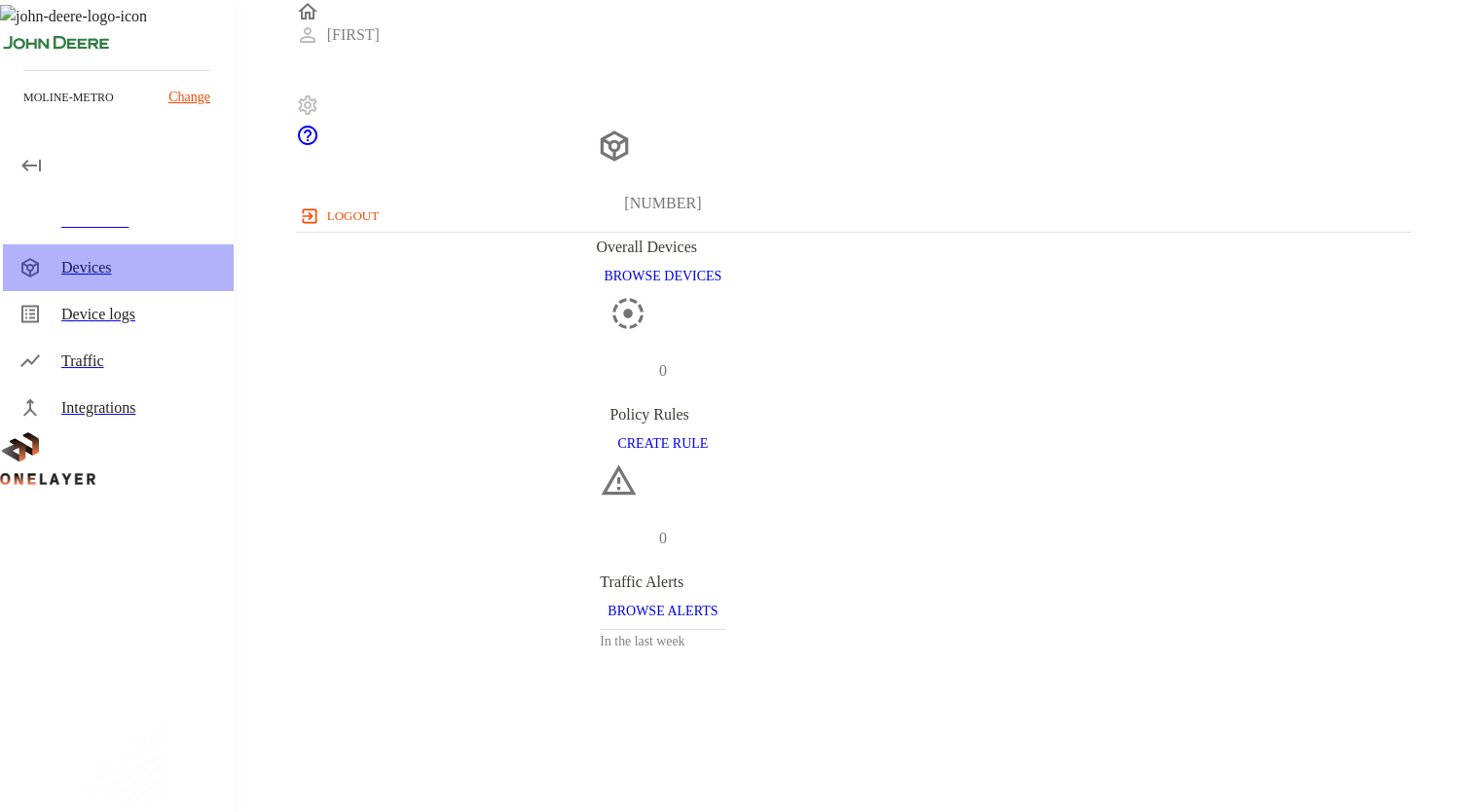 click on "Devices" at bounding box center (139, 268) 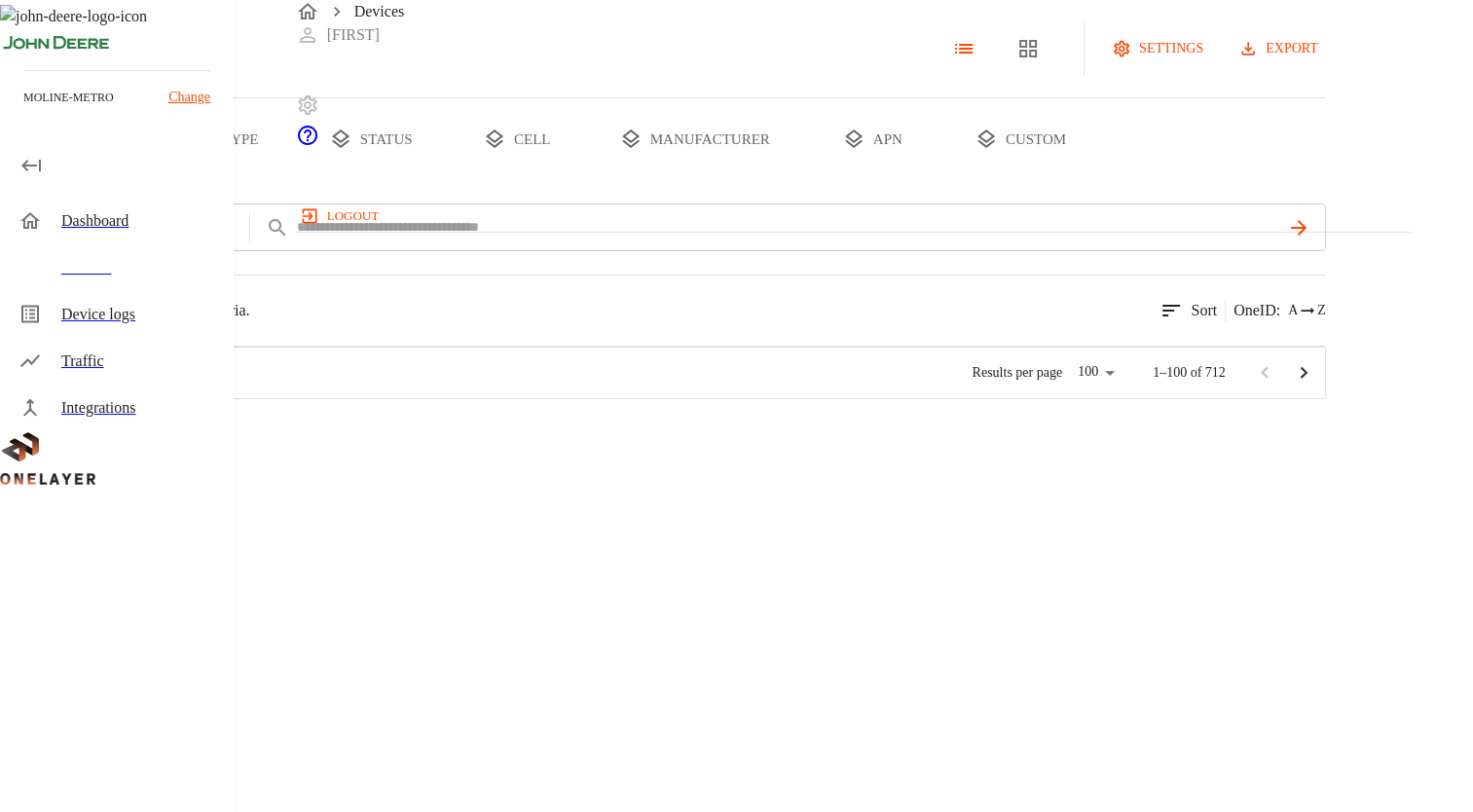 scroll, scrollTop: 16, scrollLeft: 16, axis: both 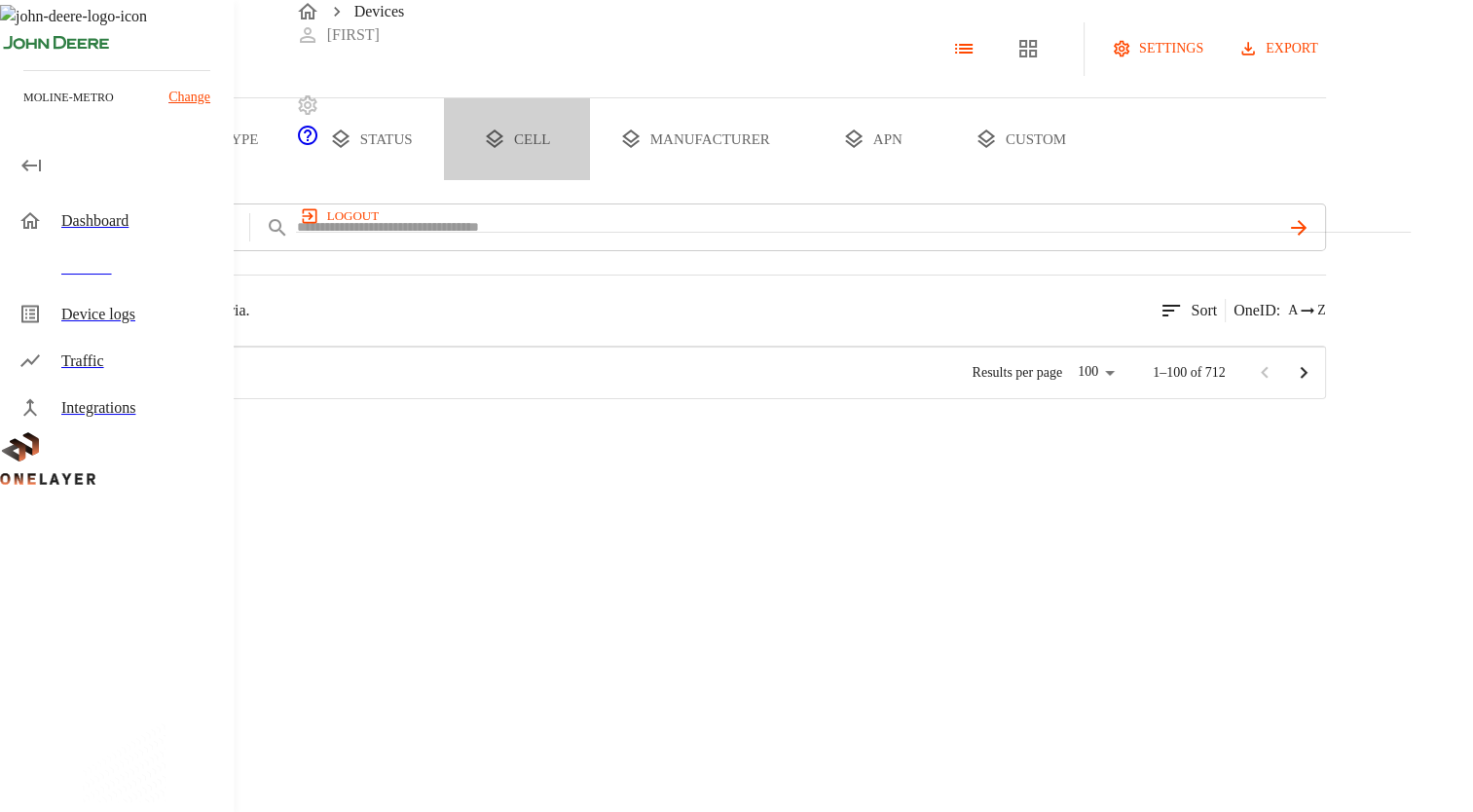click on "cell" at bounding box center (517, 139) 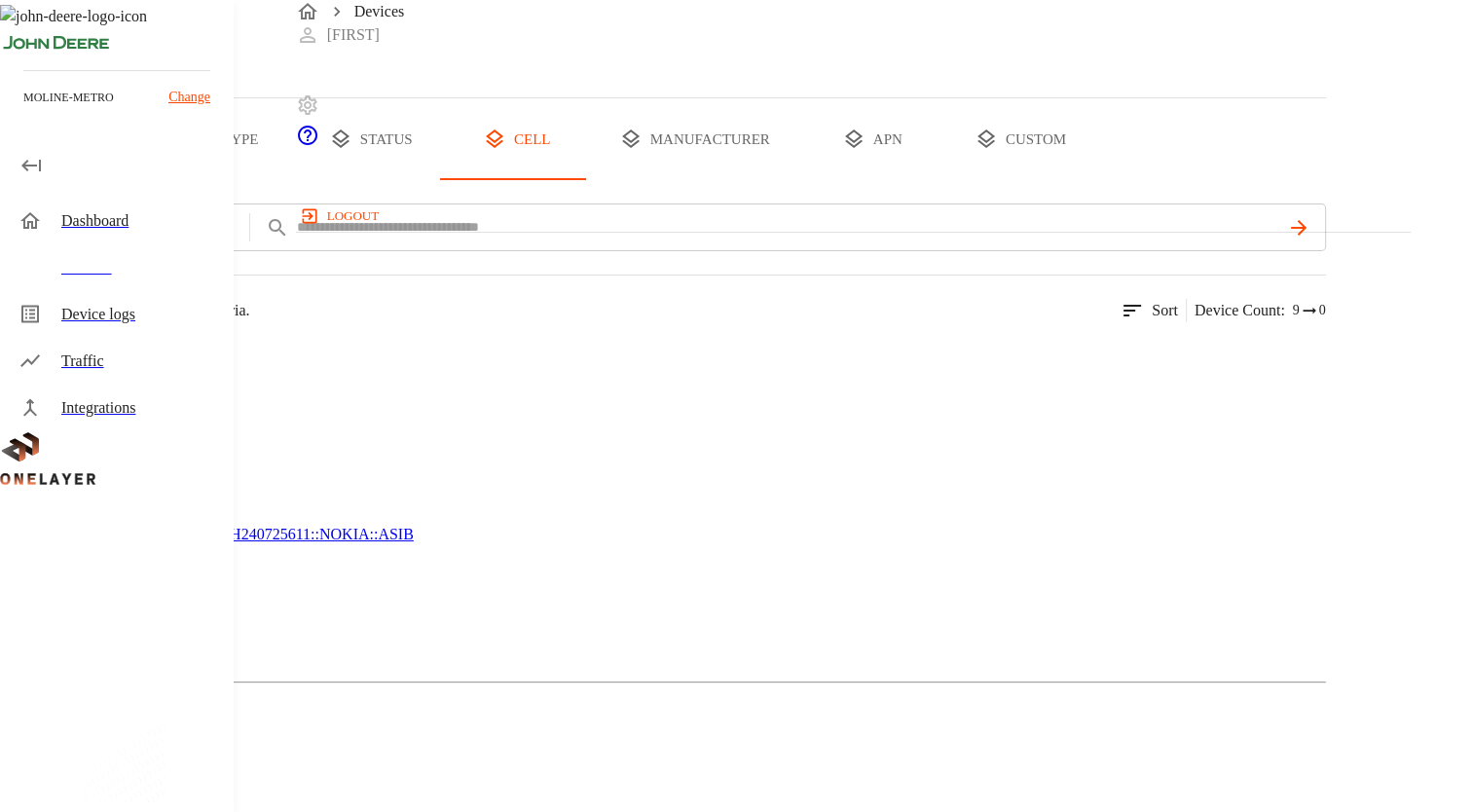 click at bounding box center [89, 885] 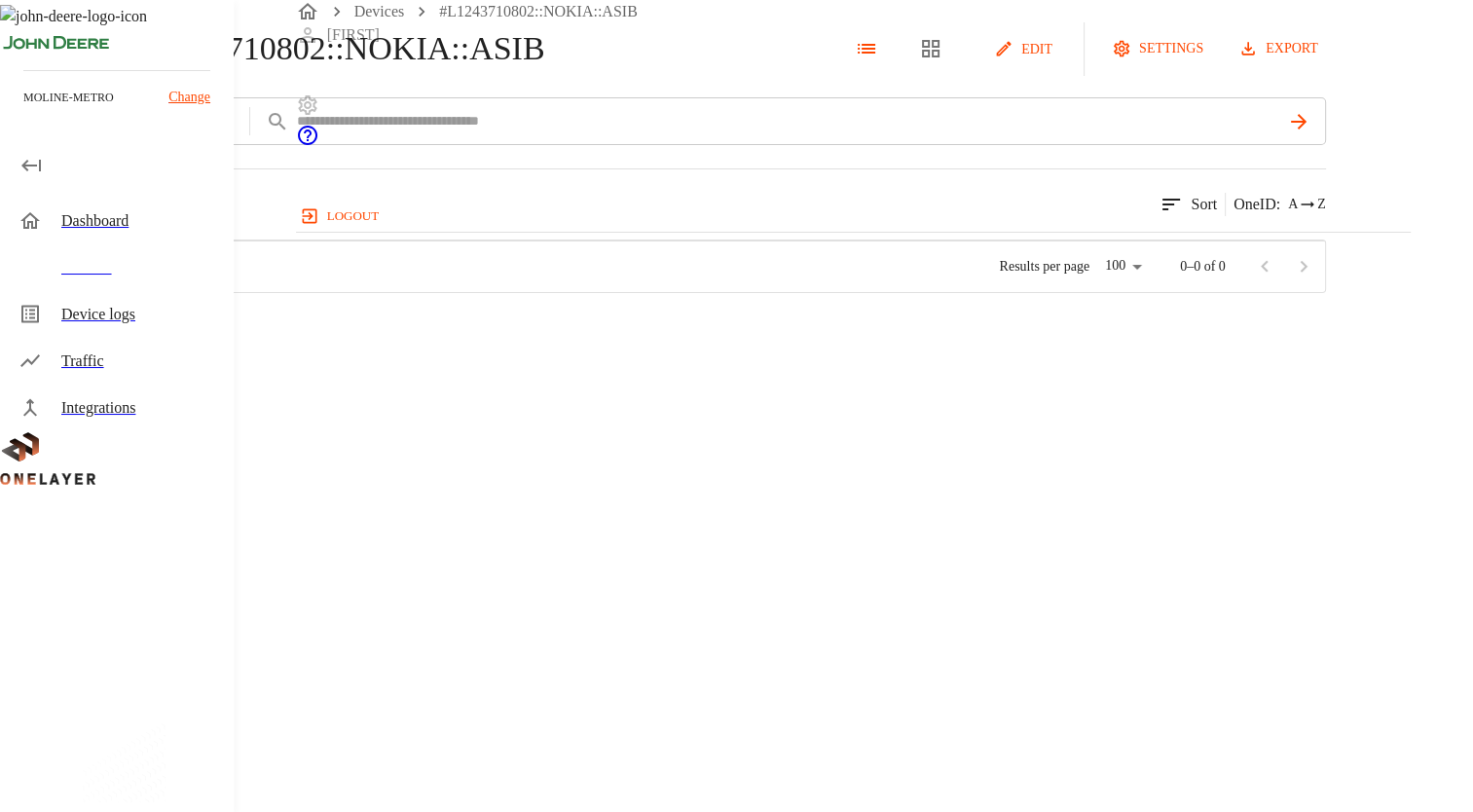 scroll, scrollTop: 16, scrollLeft: 16, axis: both 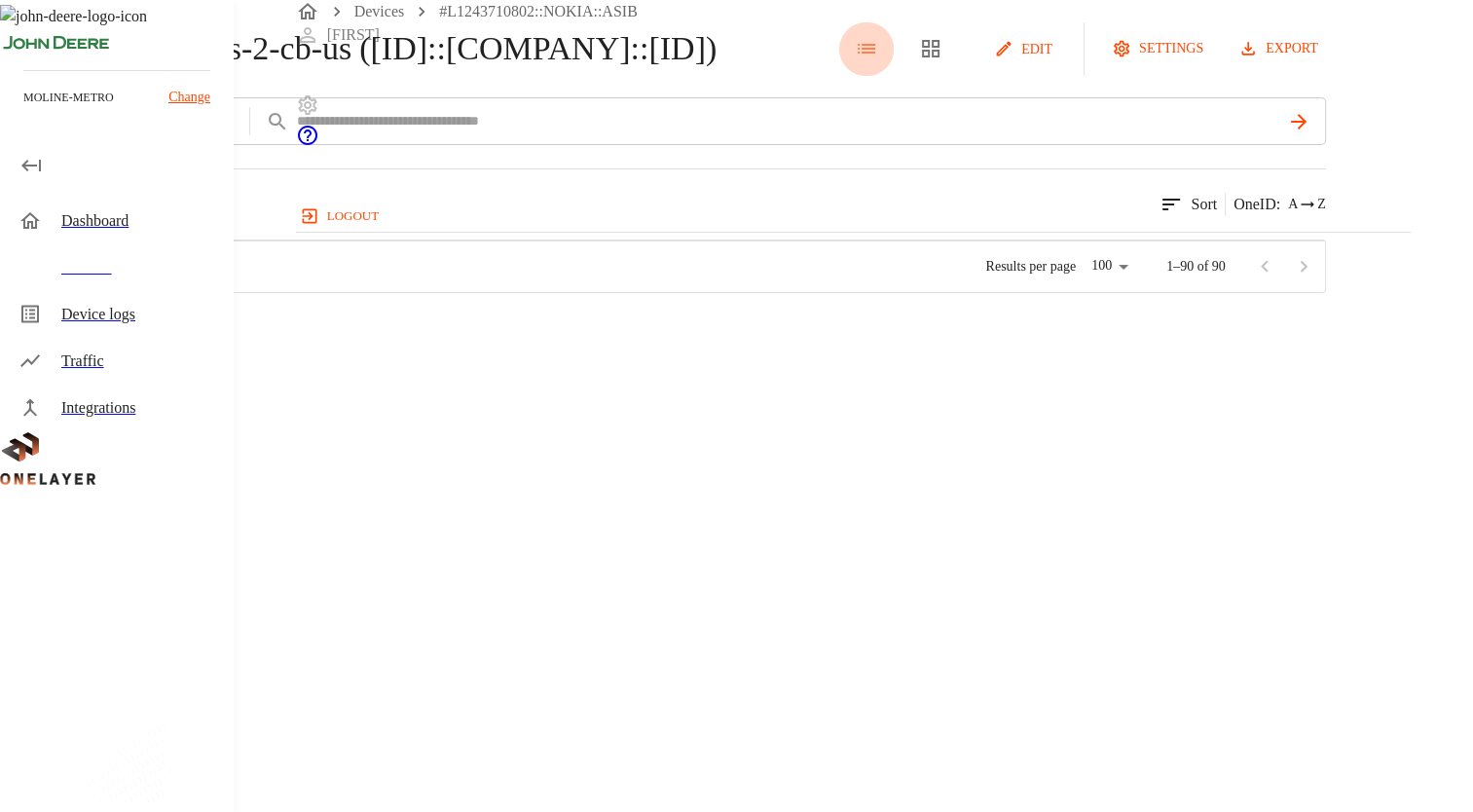 click 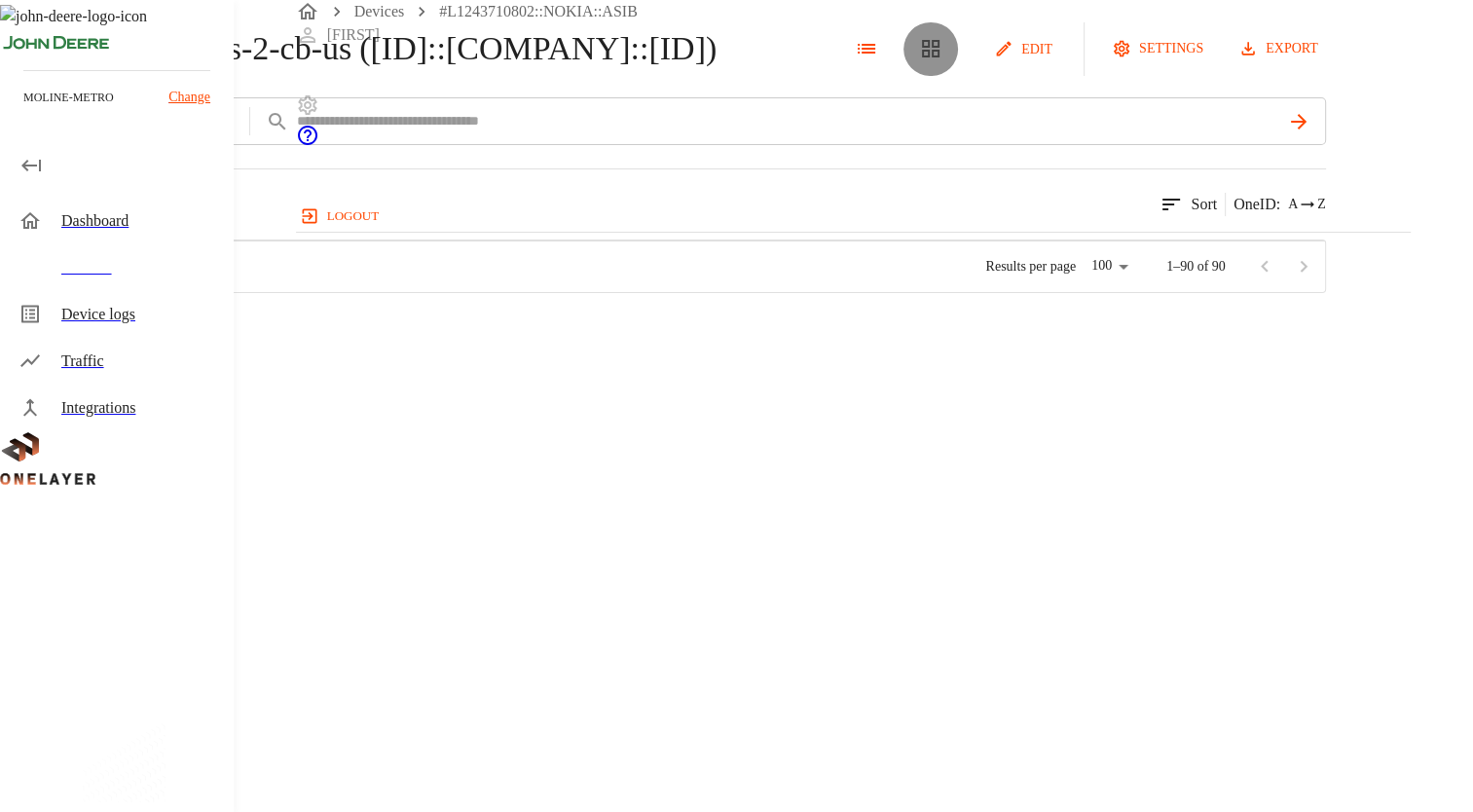 click at bounding box center (931, 49) 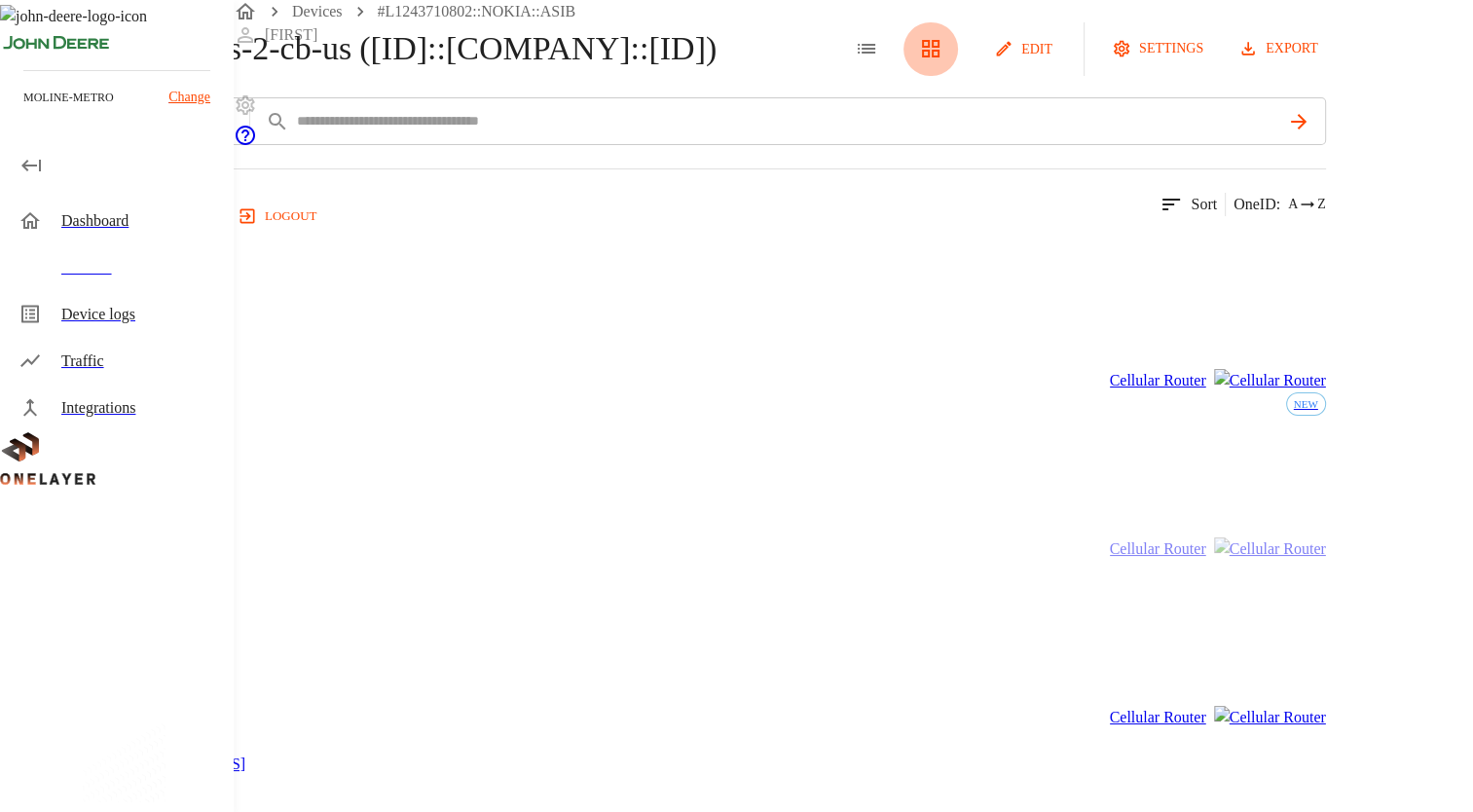 scroll, scrollTop: 710, scrollLeft: 0, axis: vertical 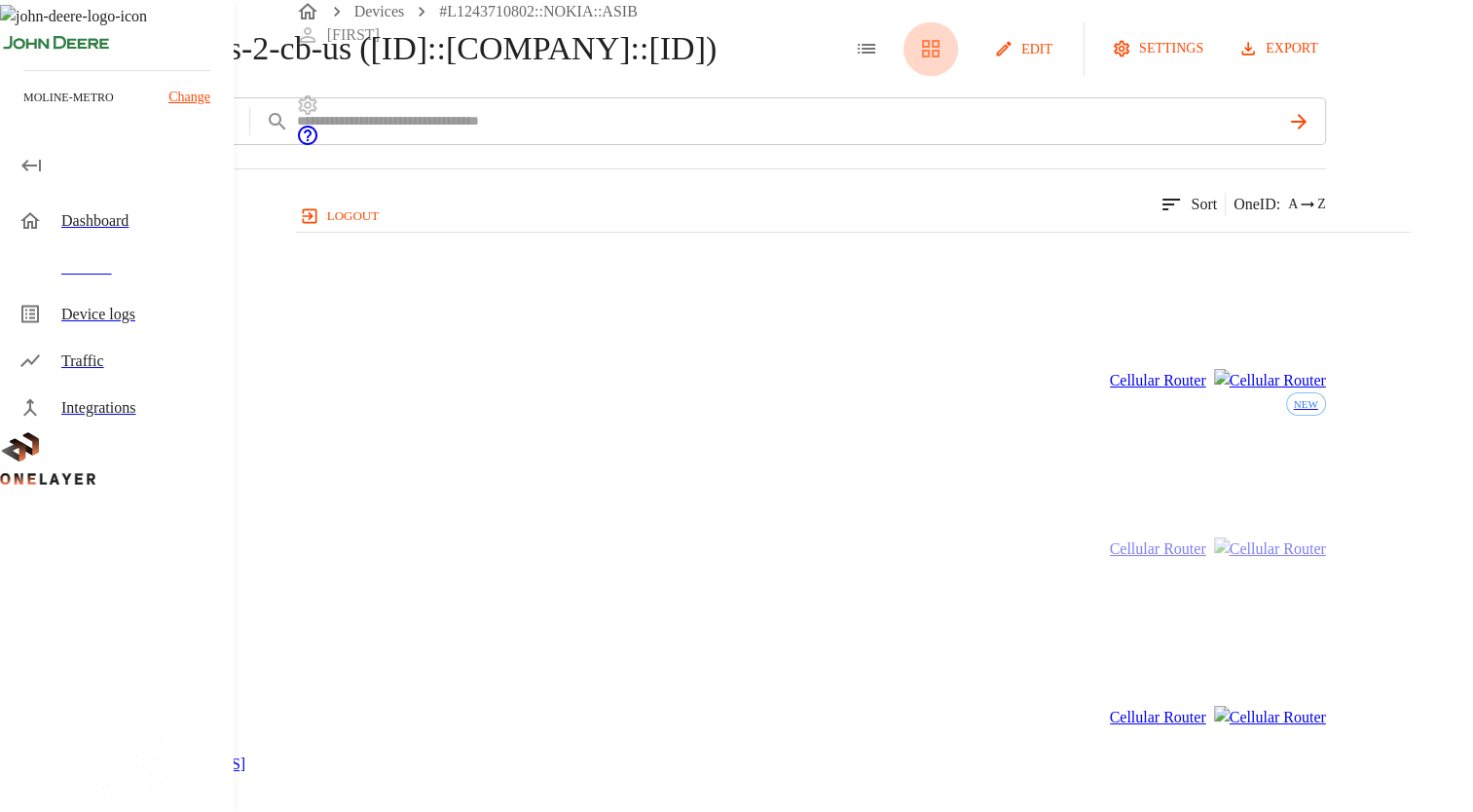 click at bounding box center [931, 49] 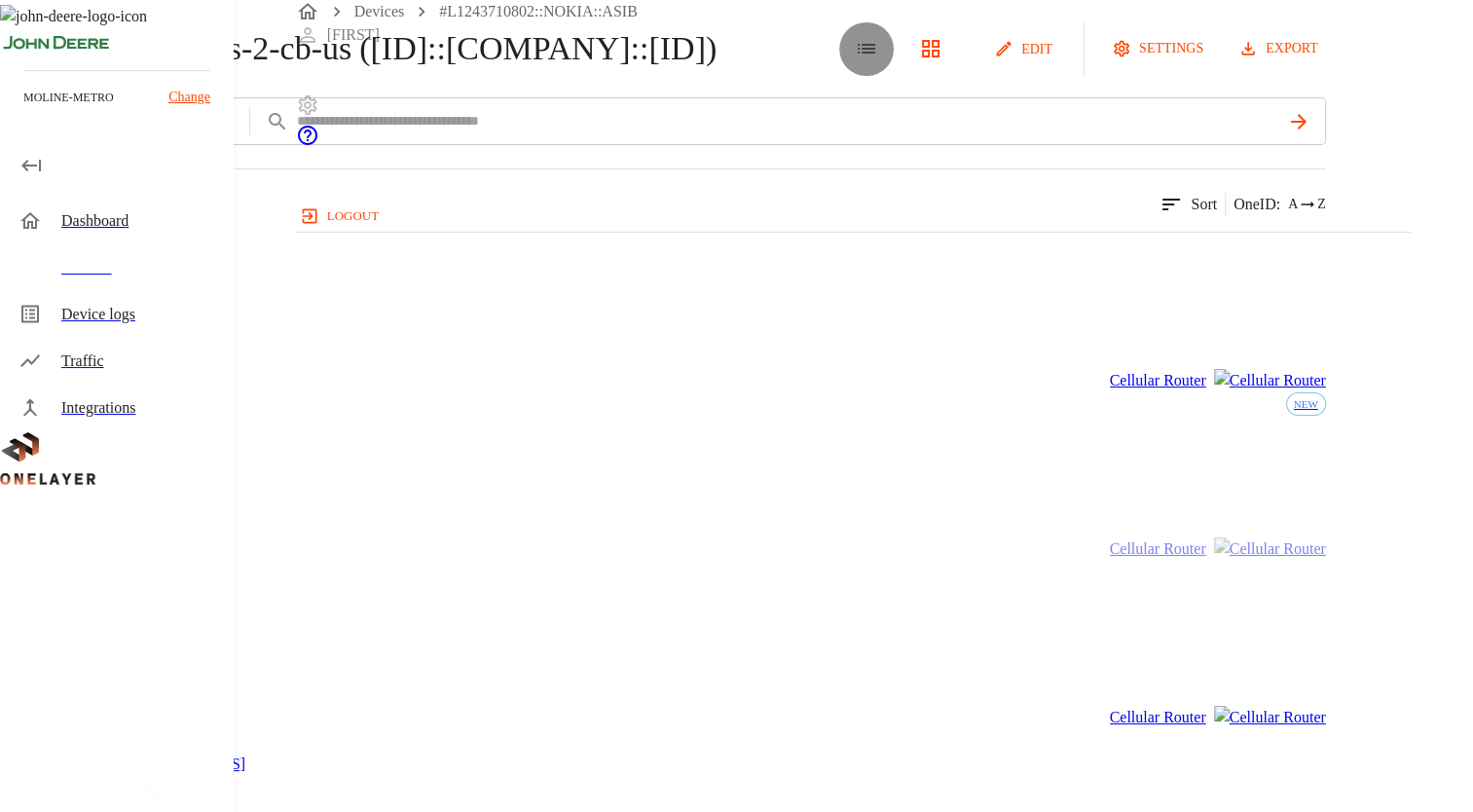 click at bounding box center (866, 49) 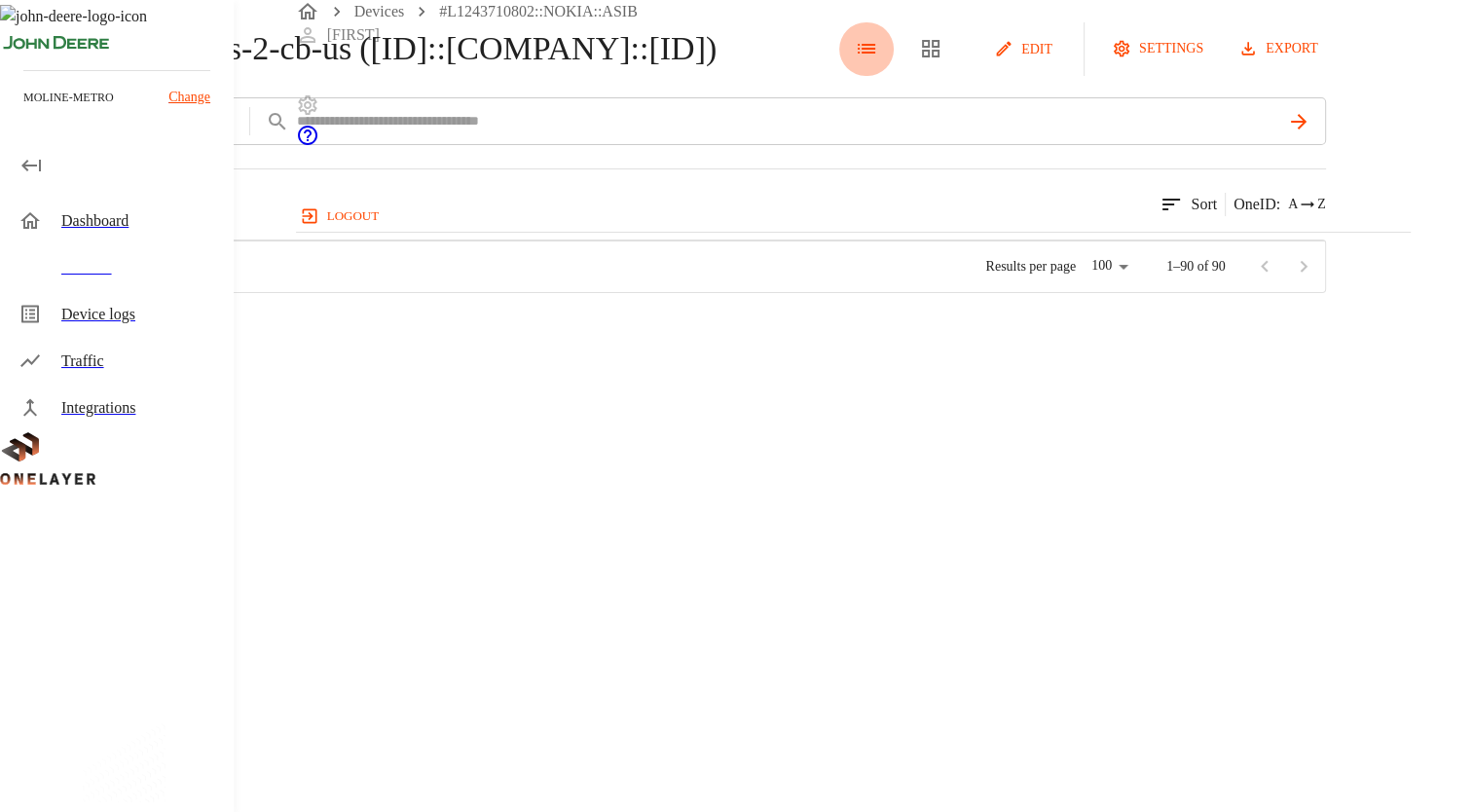 scroll, scrollTop: 16, scrollLeft: 15, axis: both 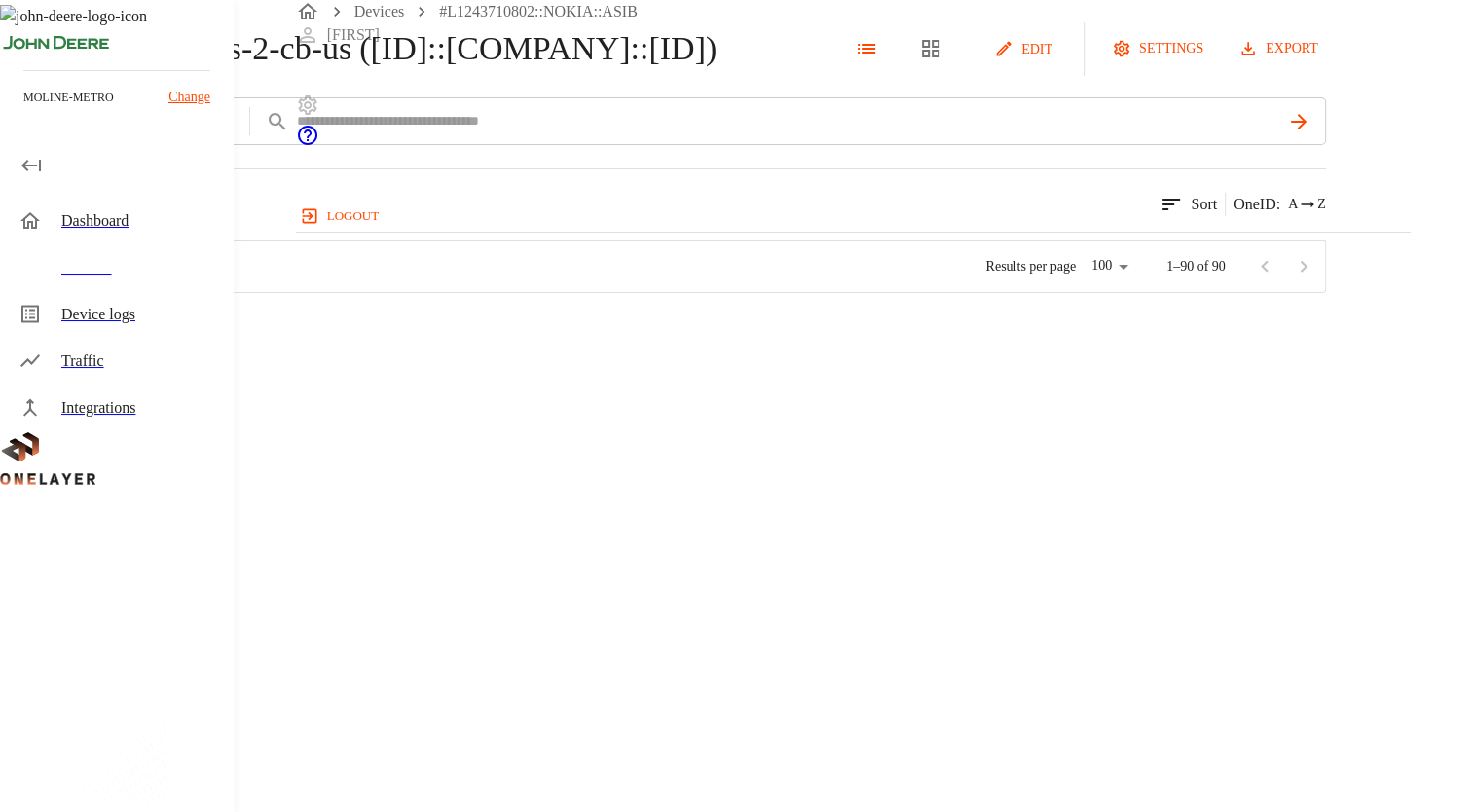 click on "davnwks-2-cb-us ([REDACTED]::NOKIA::ASIB) Edit settings export add filter IP ** 90  results match your criteria. Sort OneID : A Z Type Manufacturer Model /  # OneID Devices IMEI IP APN Cell Status eCell #0494c241 1 869910040389264 10.137.82.138 OT davnwks-2-cb-us ([REDACTED]::NOKIA::ASIB) Active eCell #05bcc6e1 NEW 1 869910040388720 10.137.108.186 OT davnwks-2-cb-us ([REDACTED]::NOKIA::ASIB) Offline eCell #05c74f98 1 869910040396202 10.137.82.130 OT davnwks-2-cb-us ([REDACTED]::NOKIA::ASIB) Online Keyence Corporation N/A #0638ce7c N/A 10.137.82.133 N/A davnwks-2-cb-us ([REDACTED]::NOKIA::ASIB) Active eCell #0b7f277f NEW 1 869910040389876 10.137.110.199 OT davnwks-2-cb-us ([REDACTED]::NOKIA::ASIB) Active N/A #0b8b5a51 NEW N/A 10.137.64.171 N/A davnwks-2-cb-us ([REDACTED]::NOKIA::ASIB) Online eCell #1143da04 NEW 1 869910040239030 10.137.64.168 OT davnwks-2-cb-us ([REDACTED]::NOKIA::ASIB) Active N/A N/A #117dc7f2 NEW N/A 192.168.2.100 N/A davnwks-2-cb-us ([REDACTED]::NOKIA::ASIB) Active N/A N/A #13c6d9cc NEW 1" at bounding box center (736, 146) 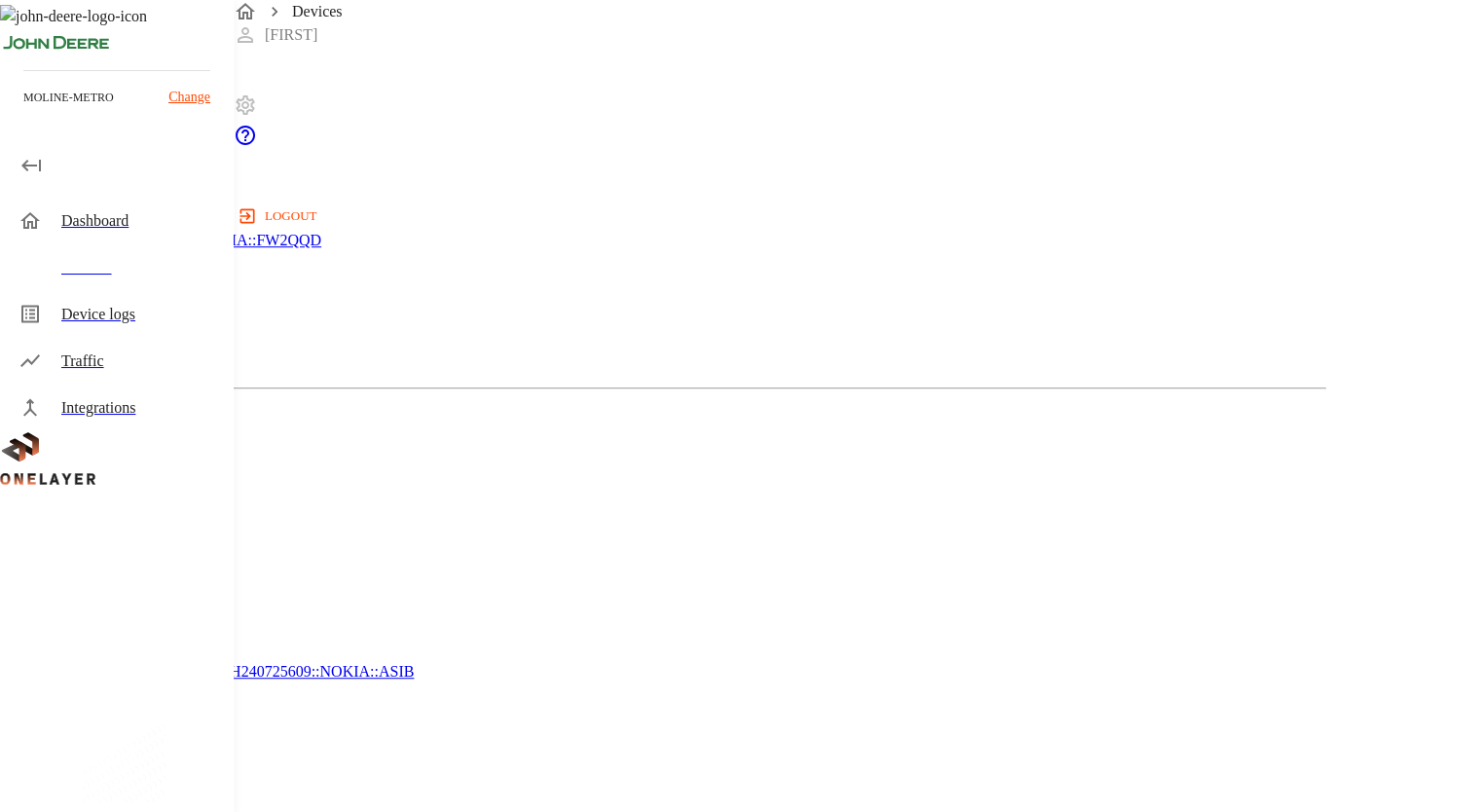 scroll, scrollTop: 1501, scrollLeft: 0, axis: vertical 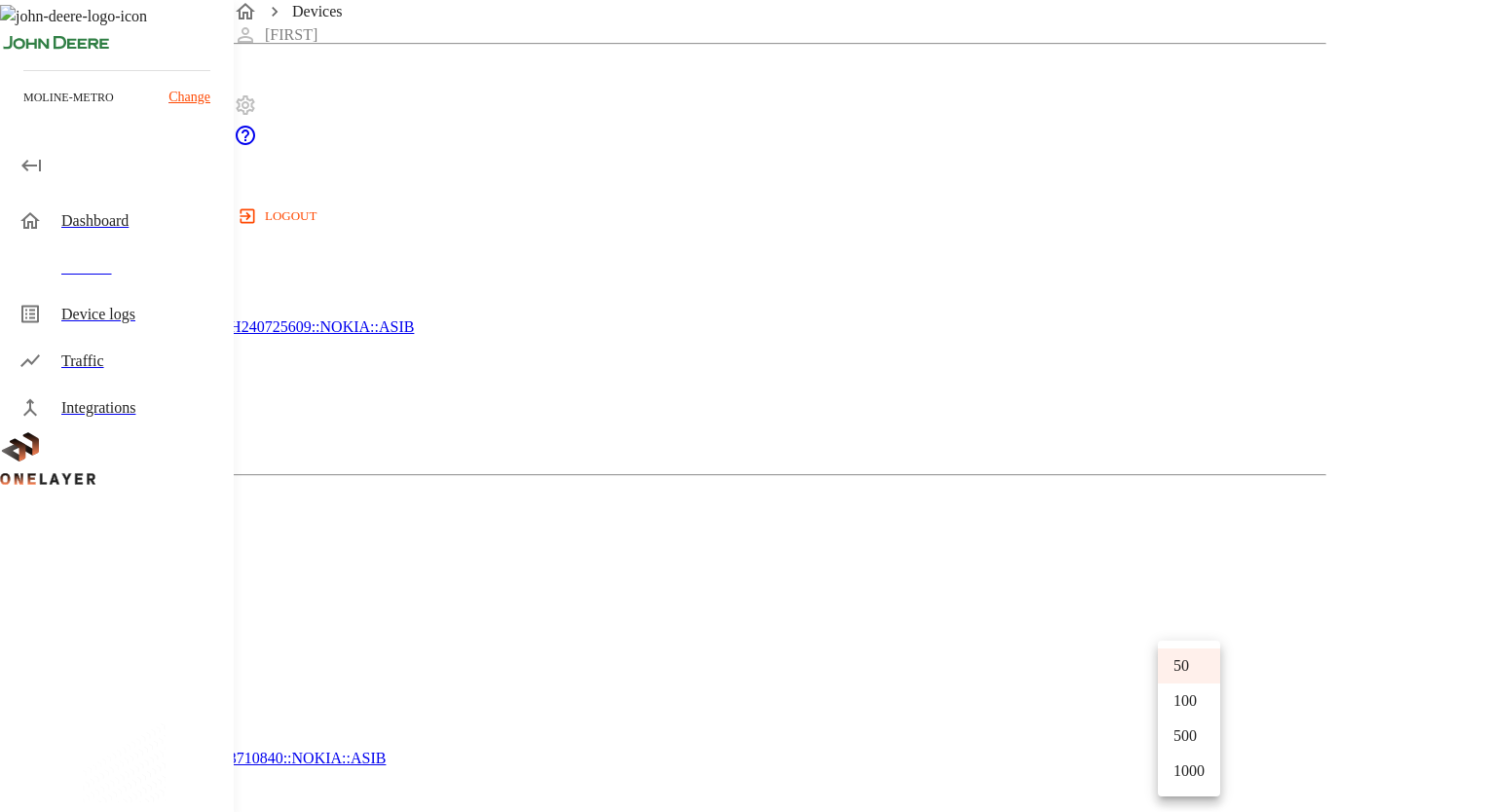 click on "Devices Shadab logout moline-metro Change Dashboard Devices Device logs Traffic Integrations Devices all devices type status cell manufacturer apn custom add filter IP ** 712  results match your criteria. Sort Device count : 9 0 emolhar-vbldg-cb-us-eNB493830 #DH240725611::NOKIA::ASIB 128 Devices 37 Models davnwks-2-cb-us #L1243710802::NOKIA::ASIB 90 Devices 18 Models emolhar-vblg_e41-ca-us-eNB432538 #EB211210933::NOKIA::FW2QQD 86 Devices 11 Models emolhar-xbldg-cb-us-eNB493831 #DH240725609::NOKIA::ASIB 63 Devices 13 Models davnwks-1-cb-us-eNB493850 #L1243710840::NOKIA::ASIB 56 Devices 14 Models emolhar-vblg_b36-ca-us #EB211210942::NOKIA::FW2QQD 54 Devices 10 Models N/A 51 Devices 19 Models emolhar-vblg_b6-ca-us #EB204913407::NOKIA::FW2QQD 40 Devices 8 Models emolhar-vblg_e49-ca-us #EB211210874::NOKIA::FW2QQD 31 Devices 7 Models moli19t-flr2_pico-ca-us #EB212810102::NOKIA::FW2QQD 25 Devices 13 Models emolhar-vblg_b46-ca-us #EB211210891::NOKIA::FW2QQD 19 Devices 2 Models 15 Devices 50 **" at bounding box center [744, 2974] 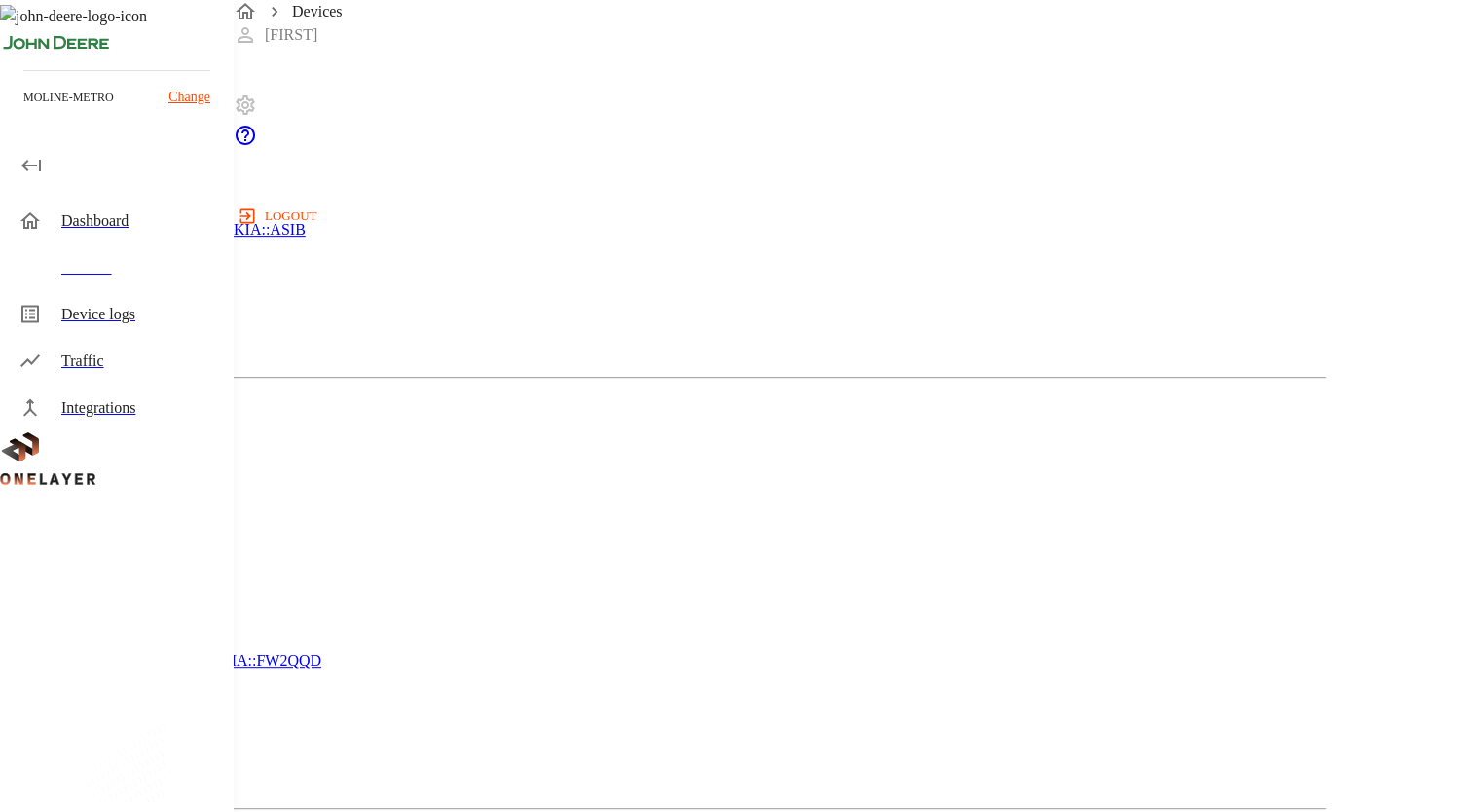 scroll, scrollTop: 483, scrollLeft: 0, axis: vertical 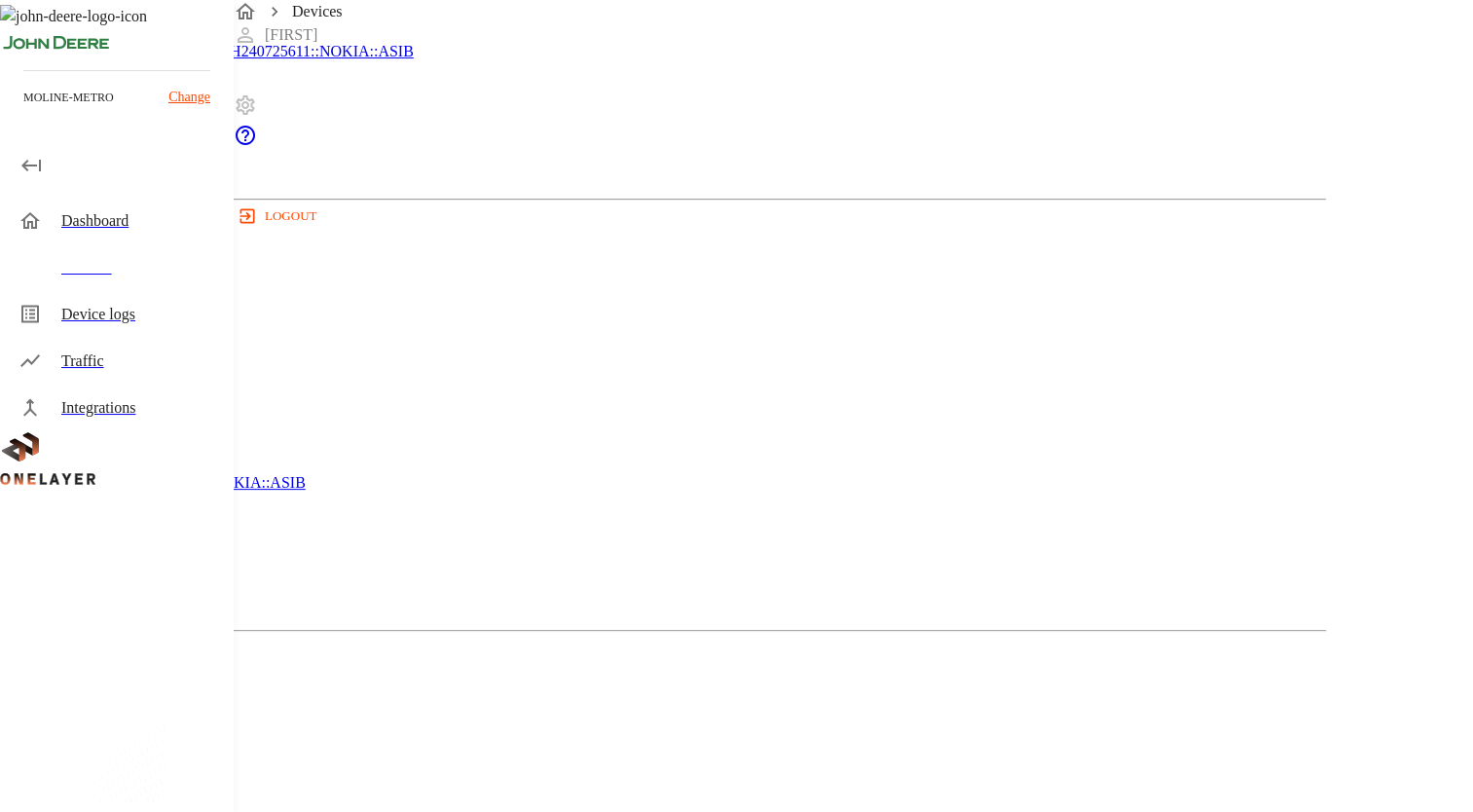 click at bounding box center (89, 1696) 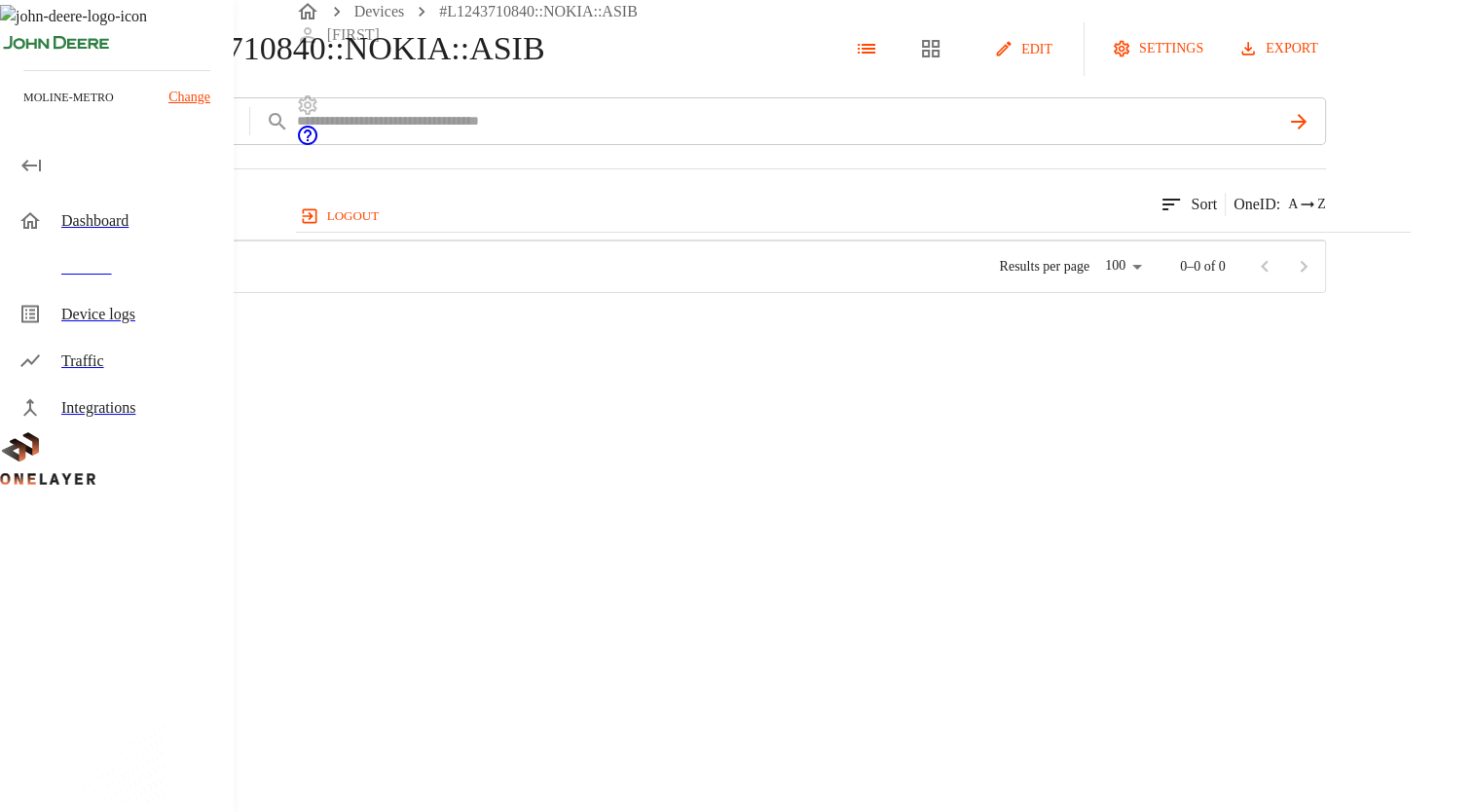 scroll, scrollTop: 0, scrollLeft: 0, axis: both 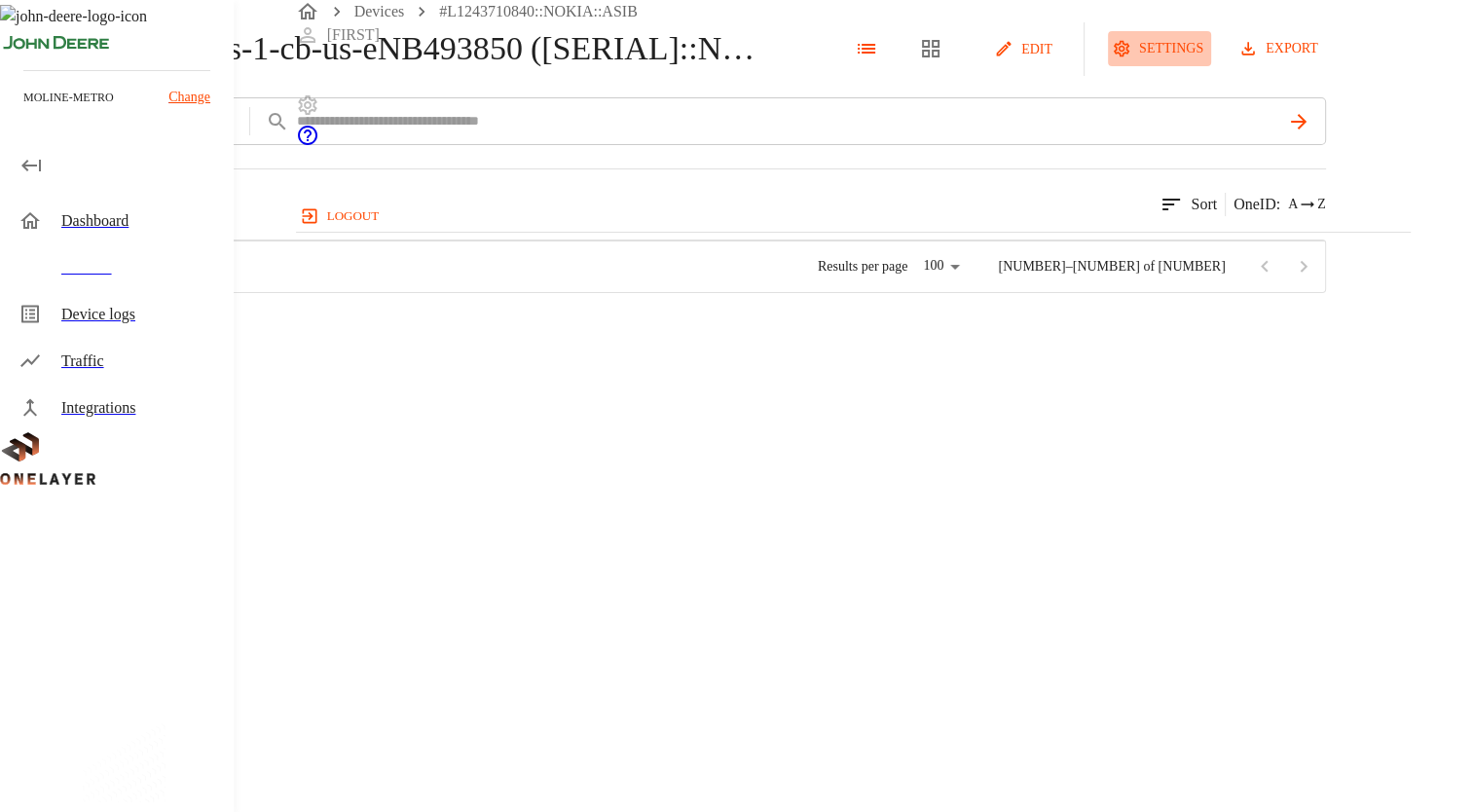click on "settings" at bounding box center (1160, 49) 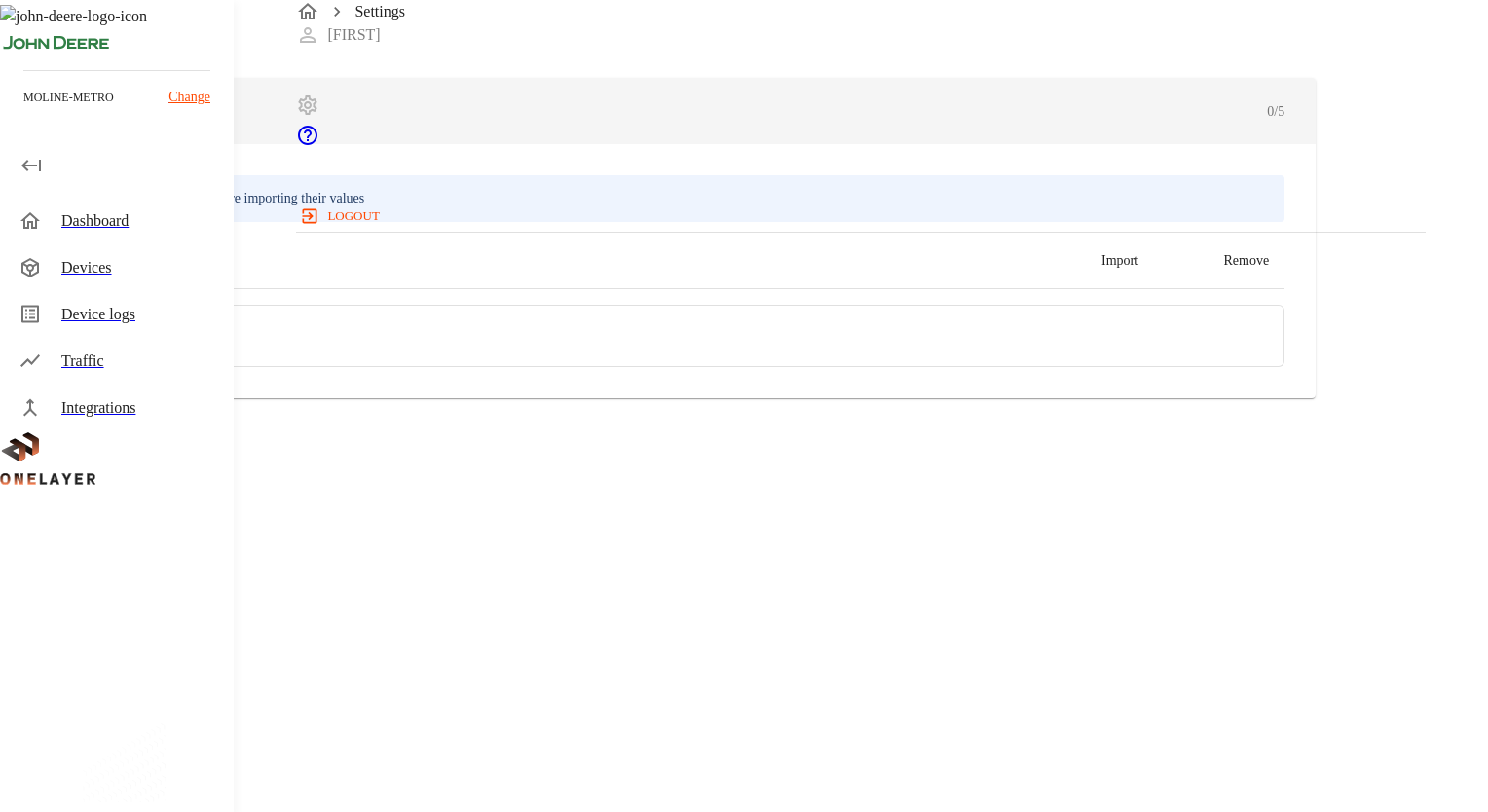 click 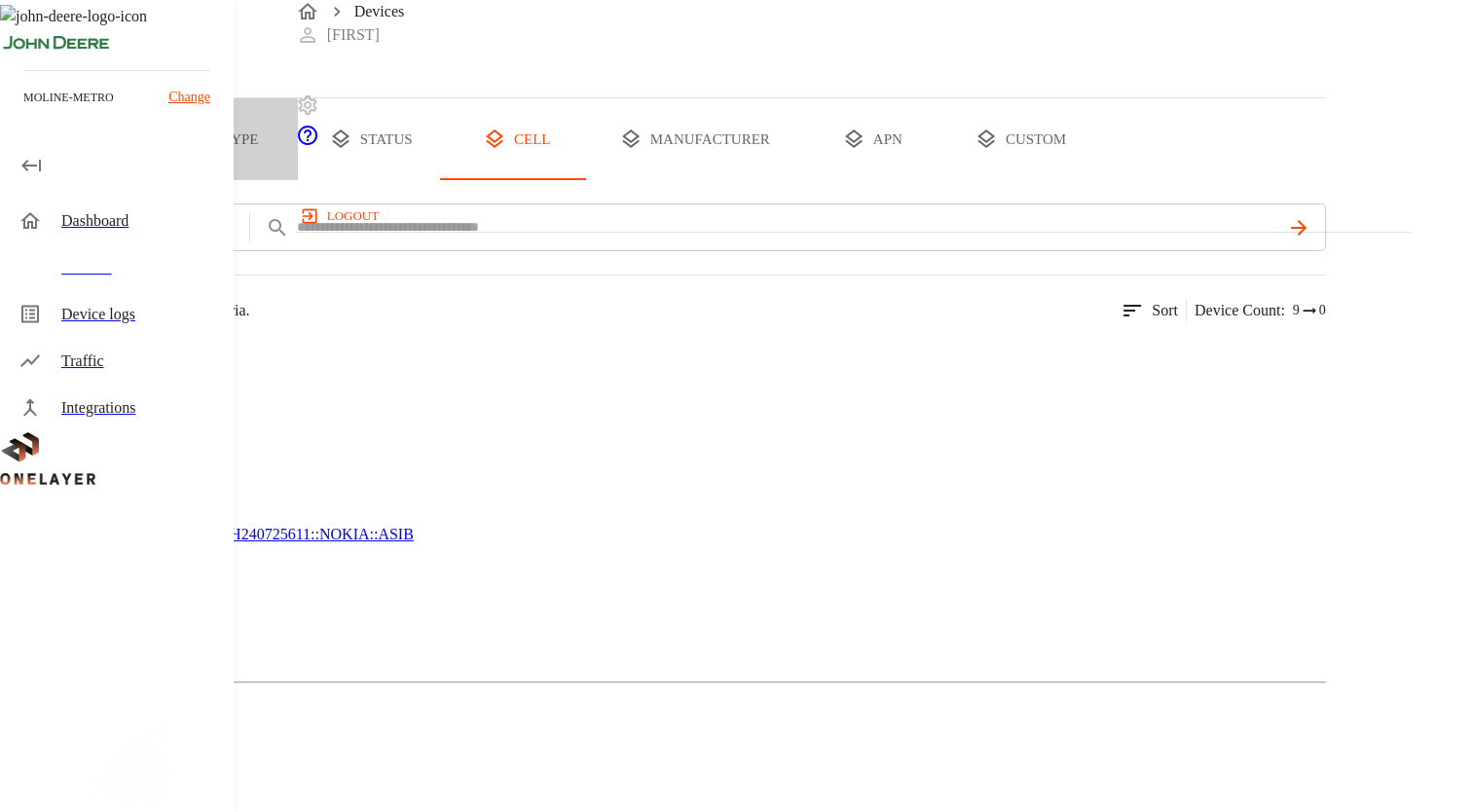 click on "type" at bounding box center [225, 139] 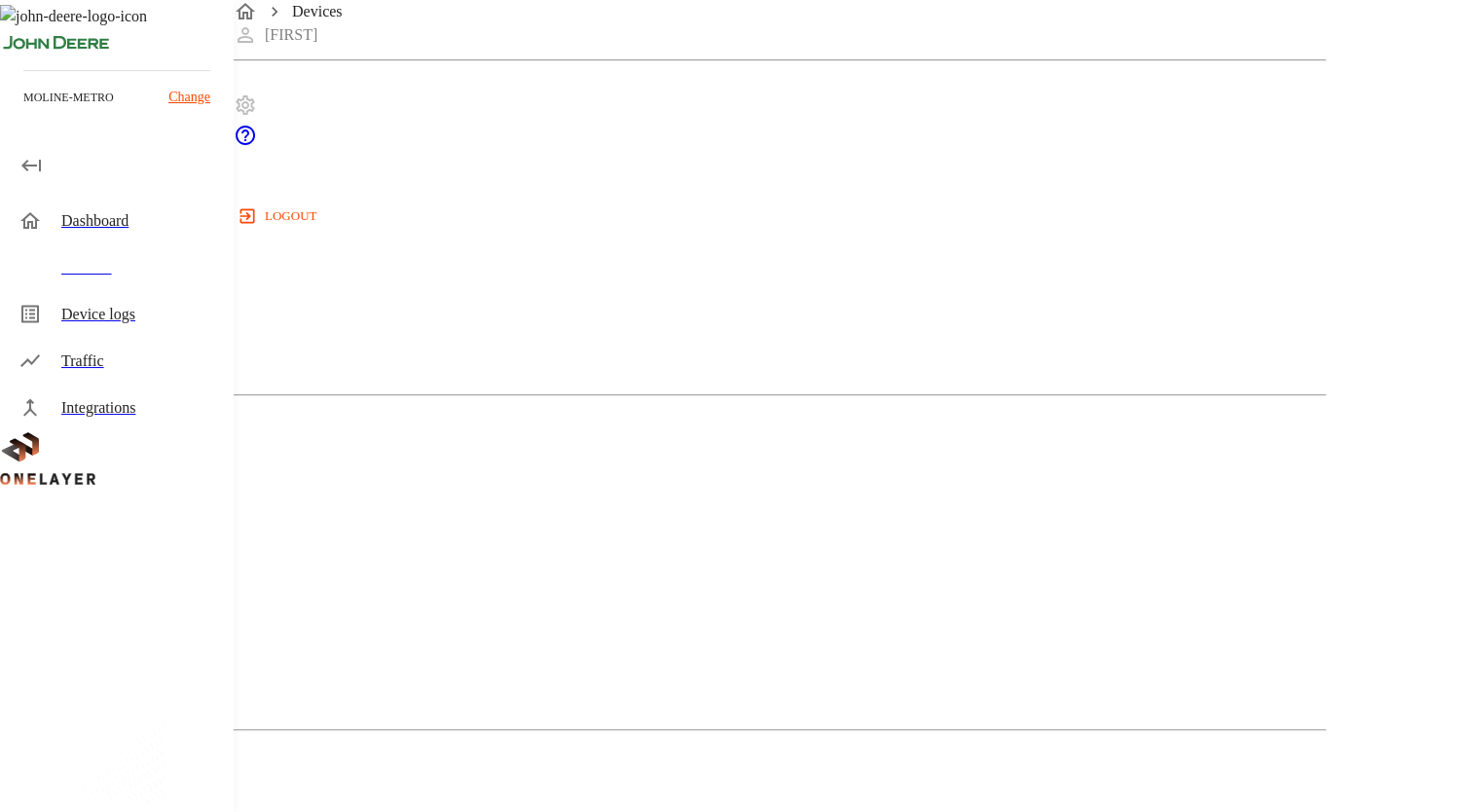 scroll, scrollTop: 483, scrollLeft: 0, axis: vertical 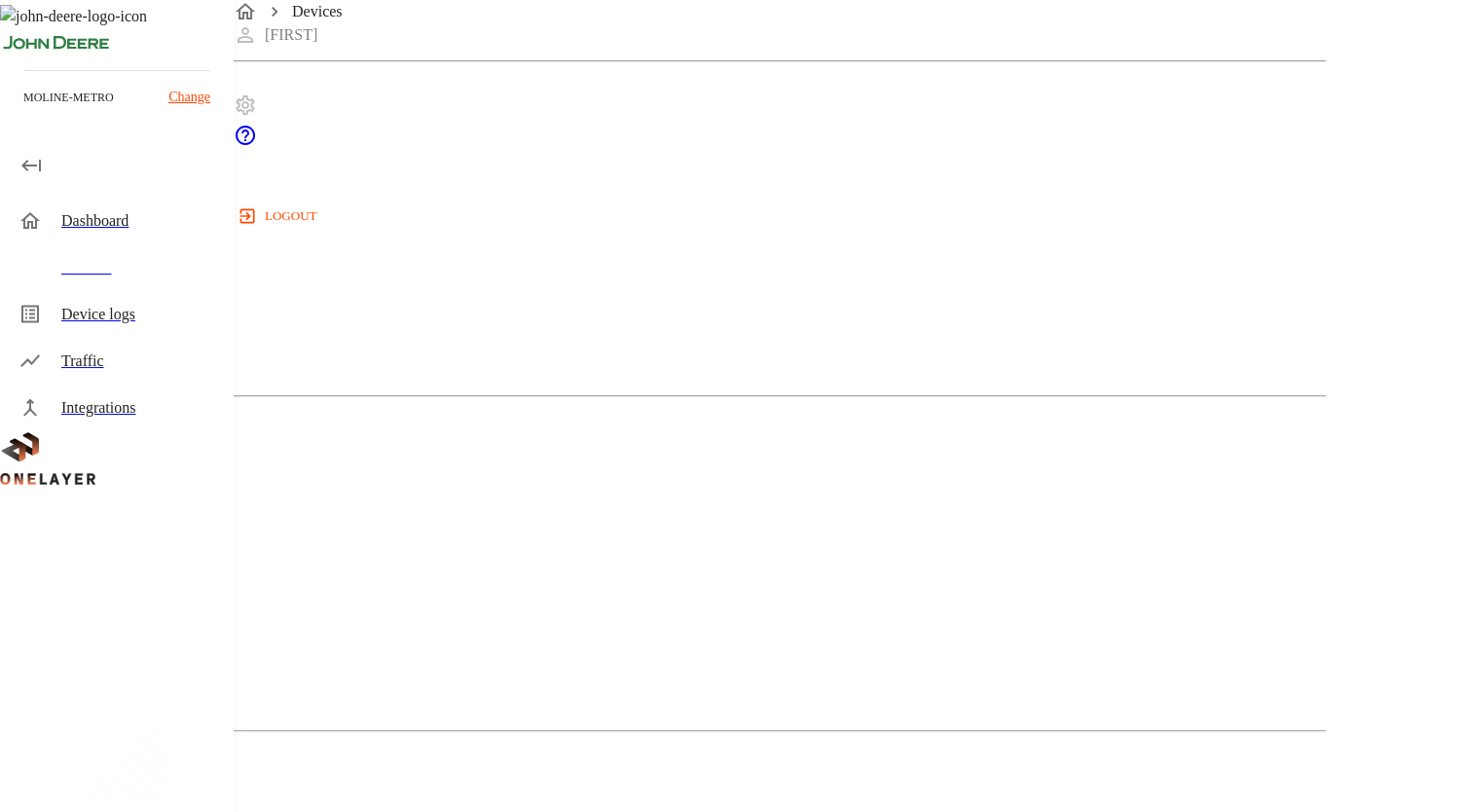 click at bounding box center [68, 1214] 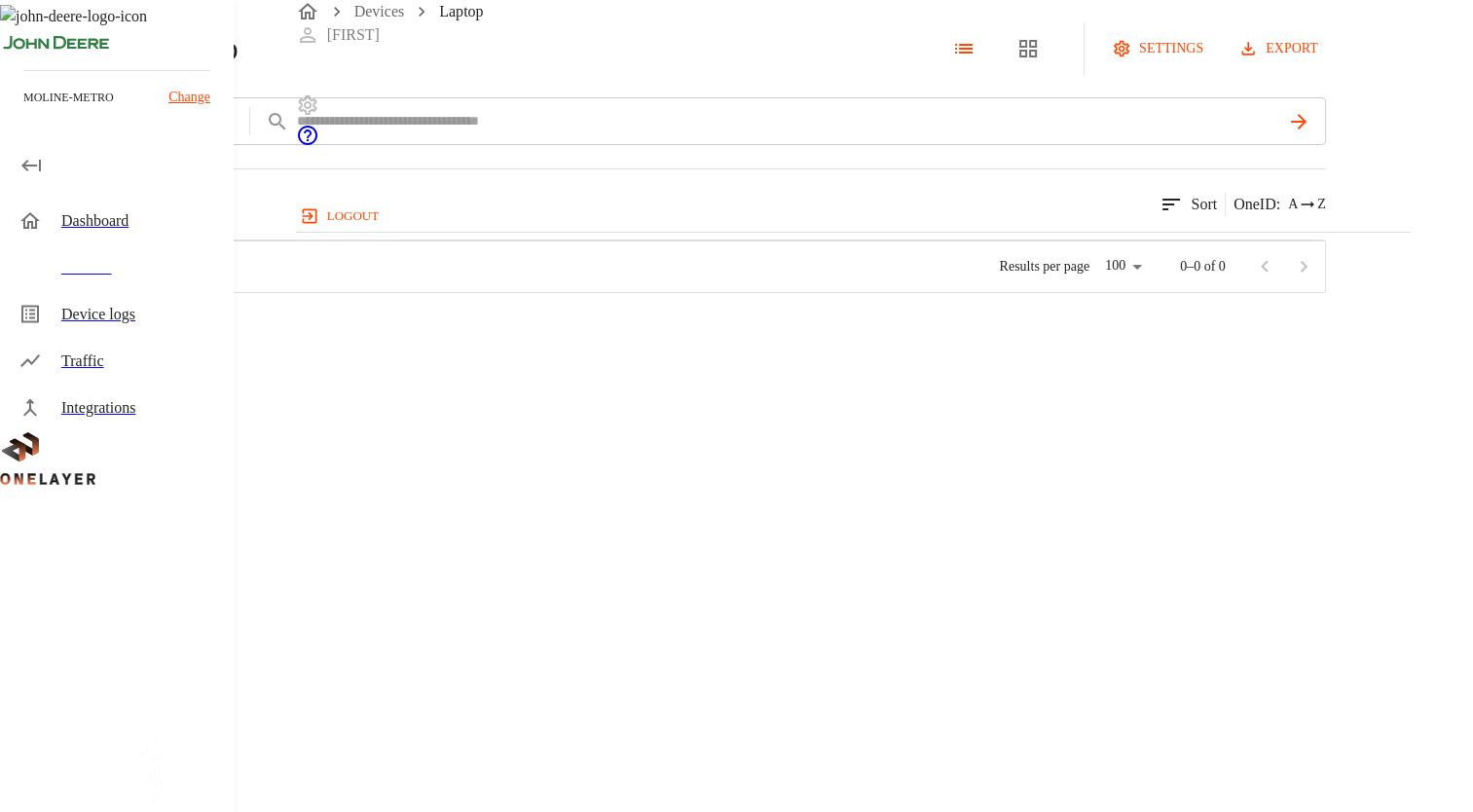 scroll, scrollTop: 0, scrollLeft: 0, axis: both 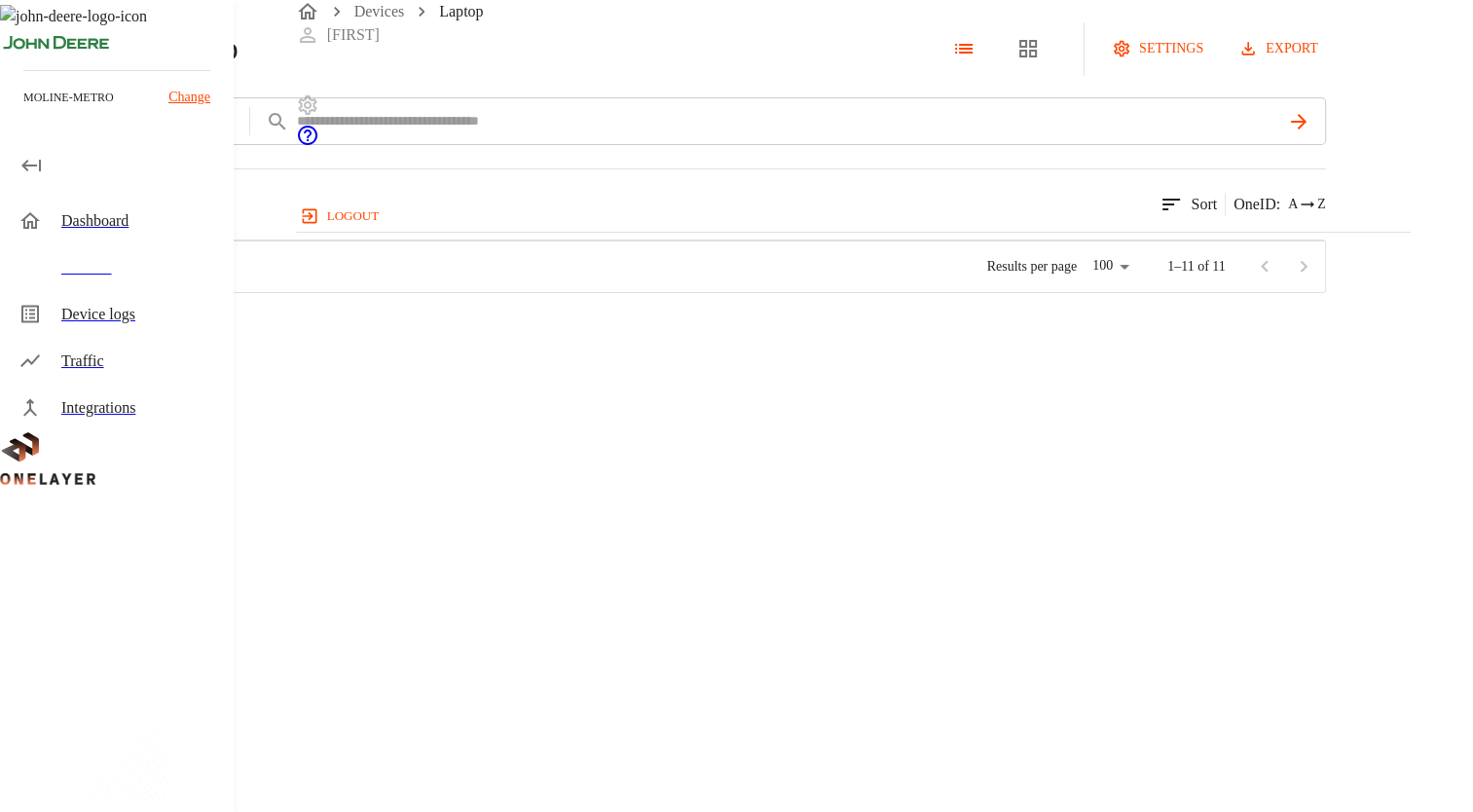 click 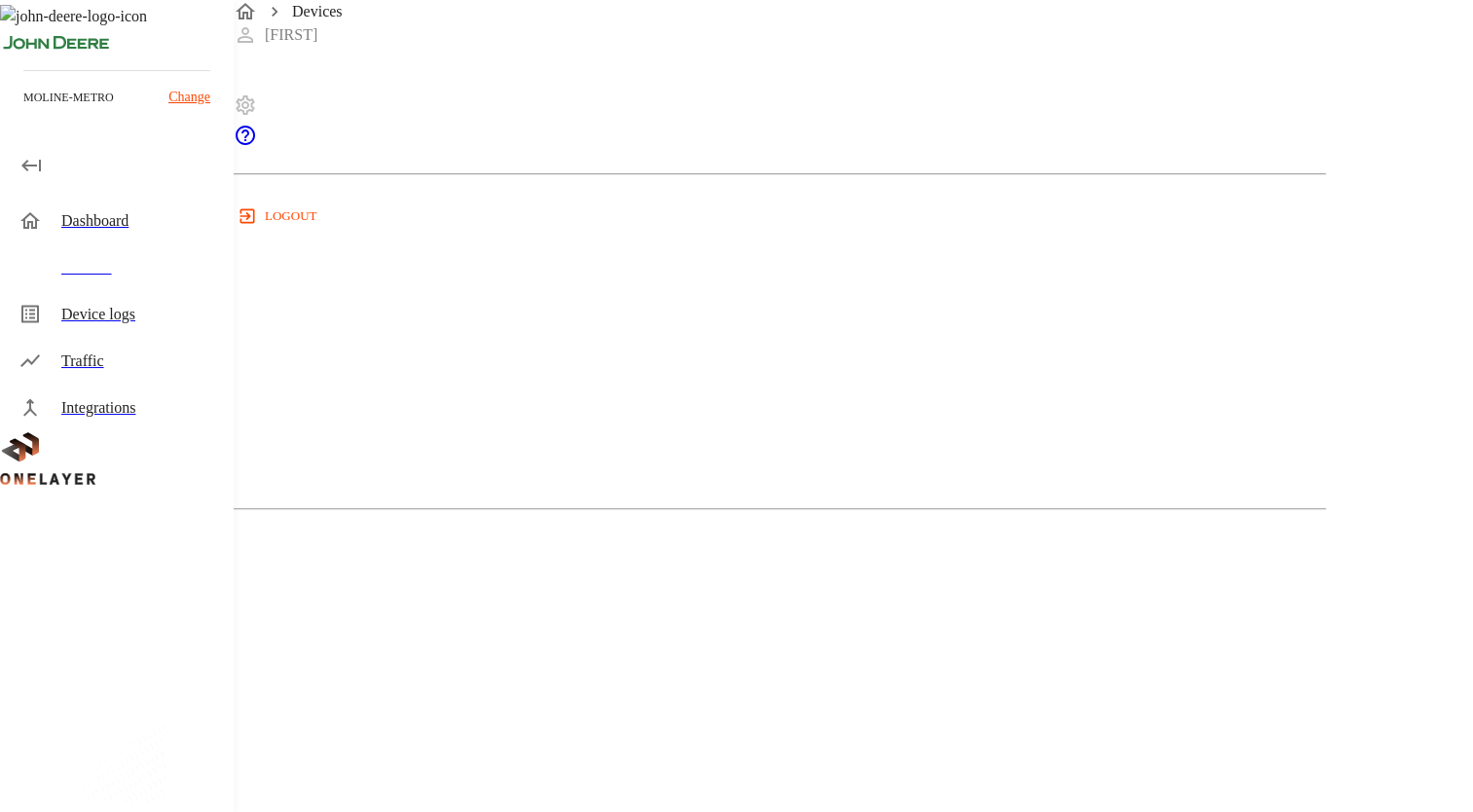 scroll, scrollTop: 0, scrollLeft: 0, axis: both 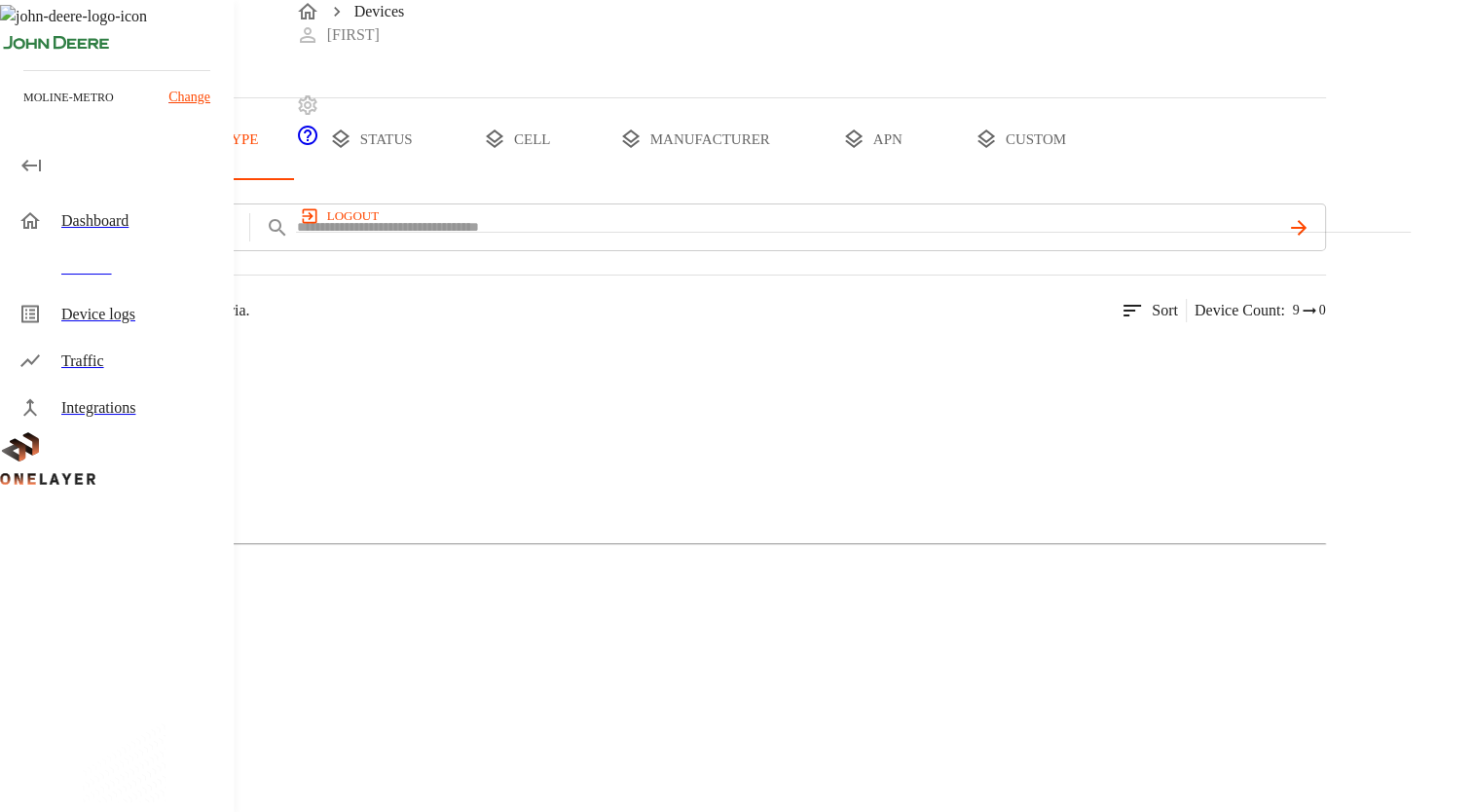 click 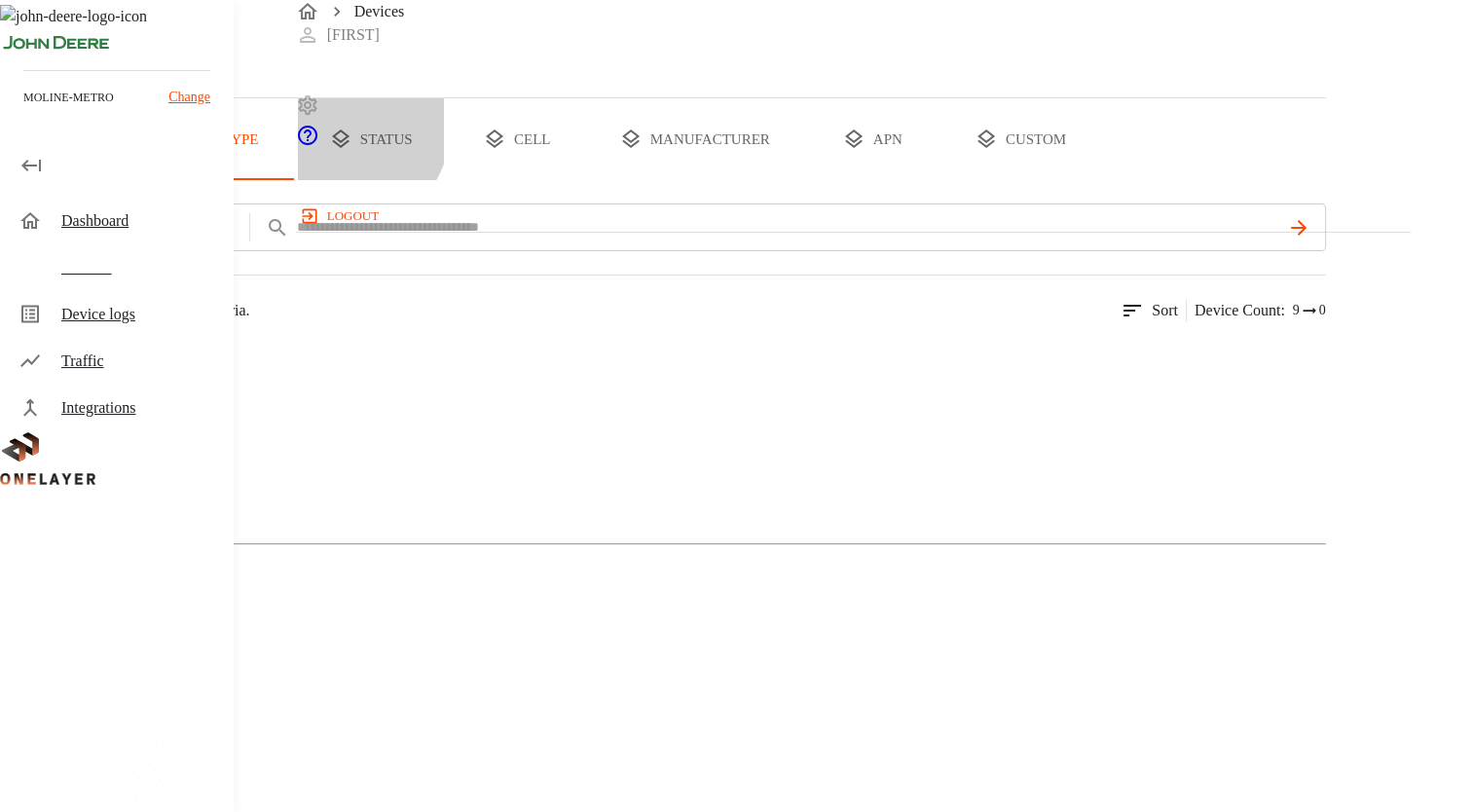 click 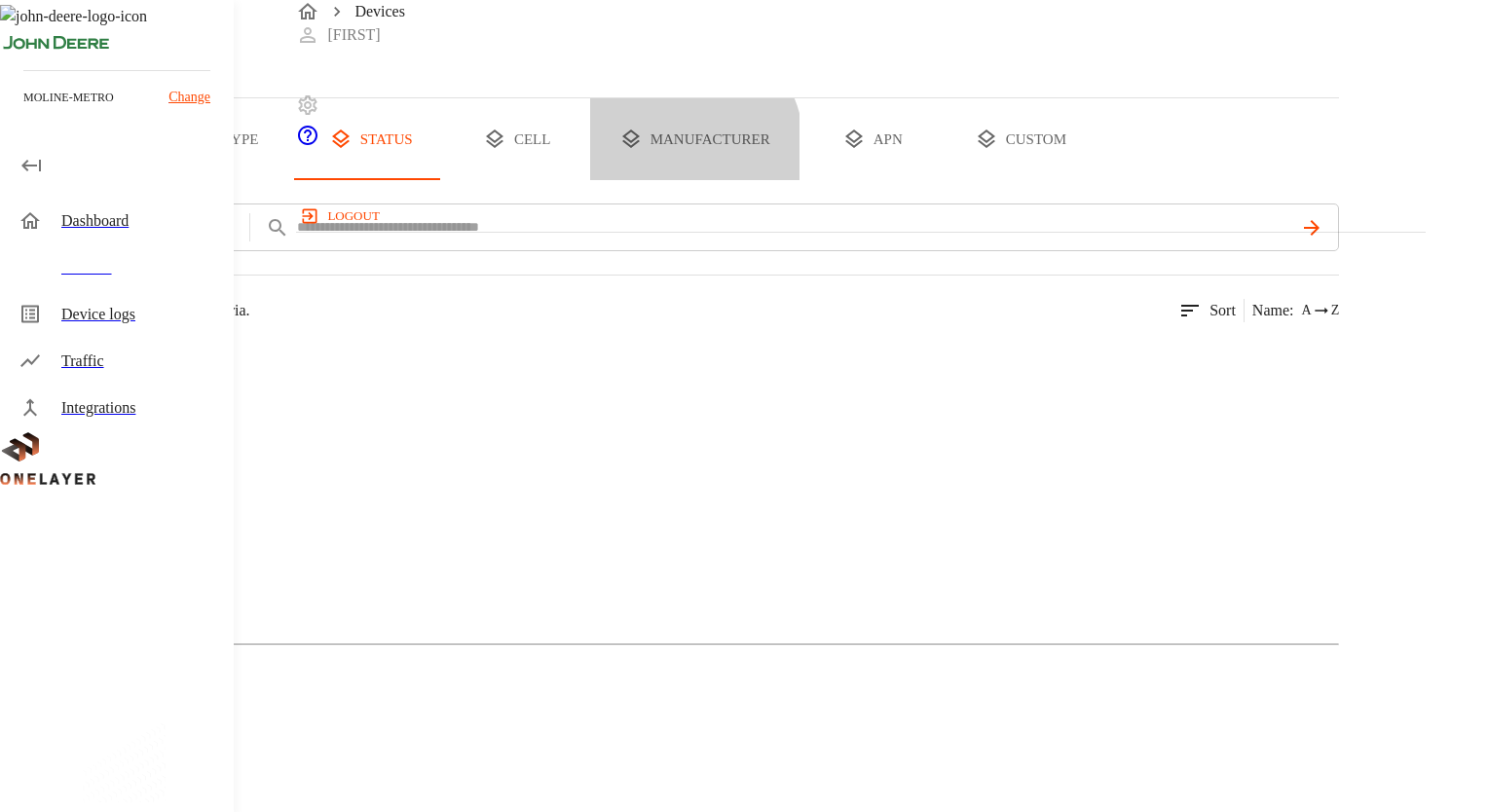 click on "manufacturer" at bounding box center (694, 139) 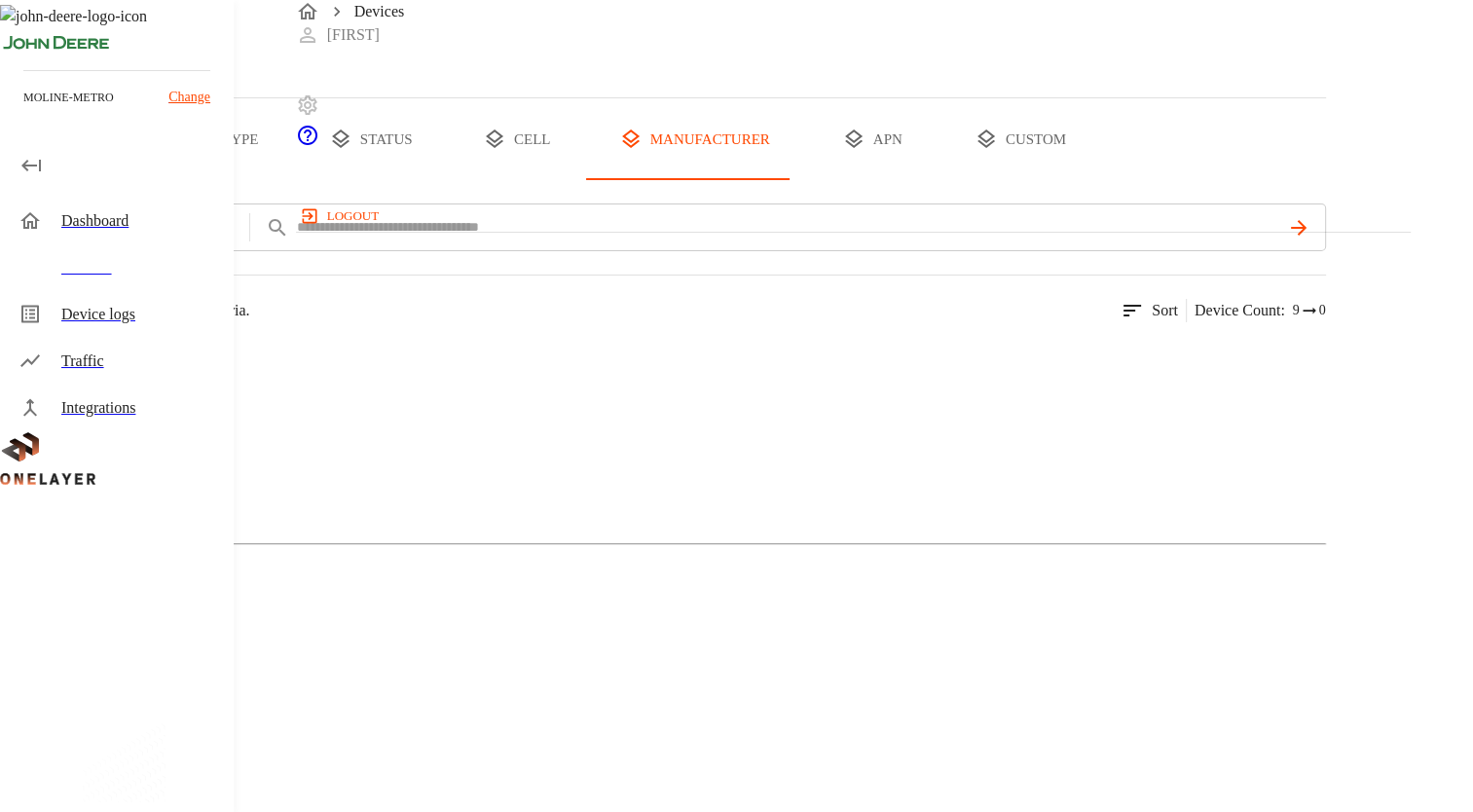 scroll, scrollTop: 710, scrollLeft: 0, axis: vertical 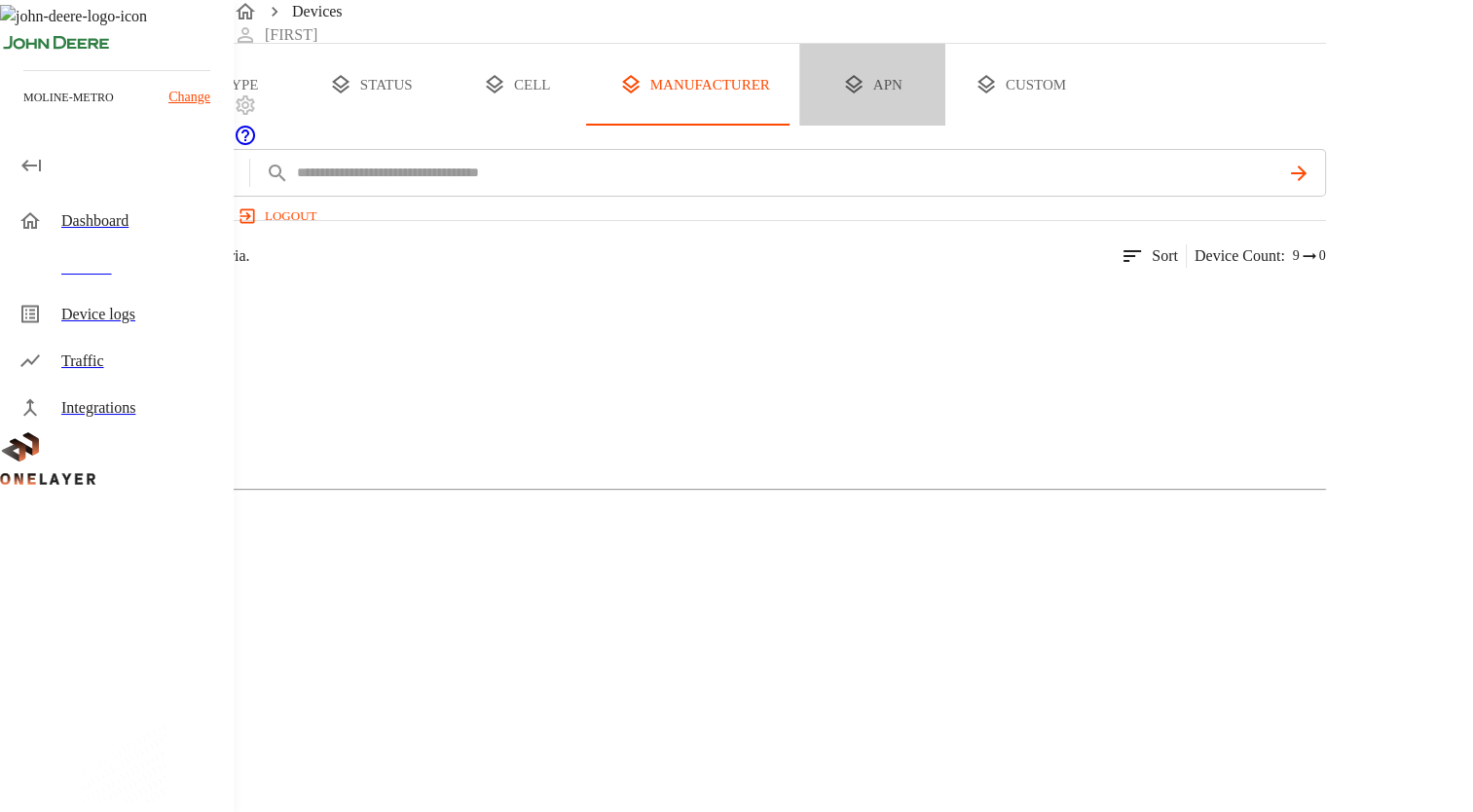 click on "apn" at bounding box center (872, 85) 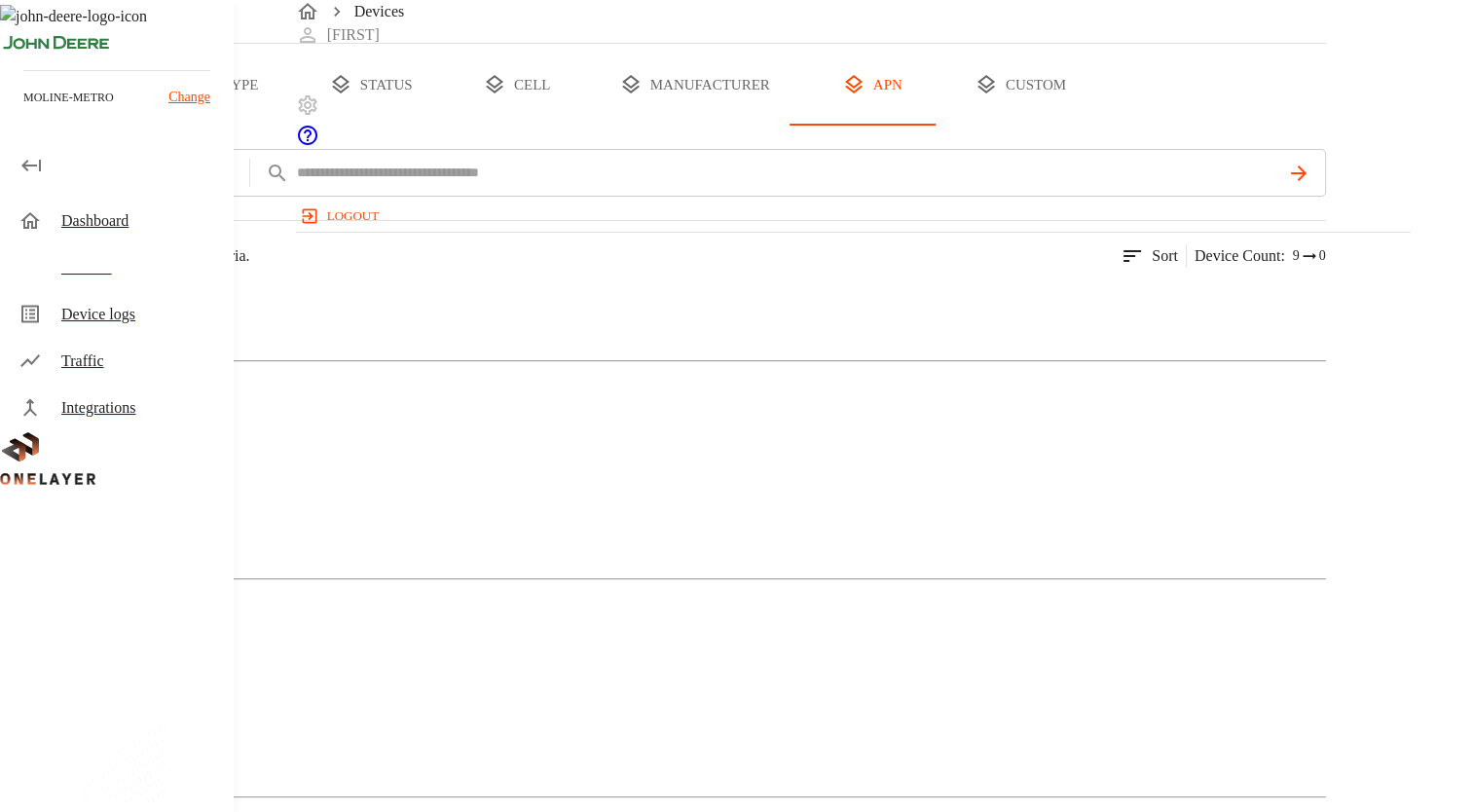 scroll, scrollTop: 0, scrollLeft: 0, axis: both 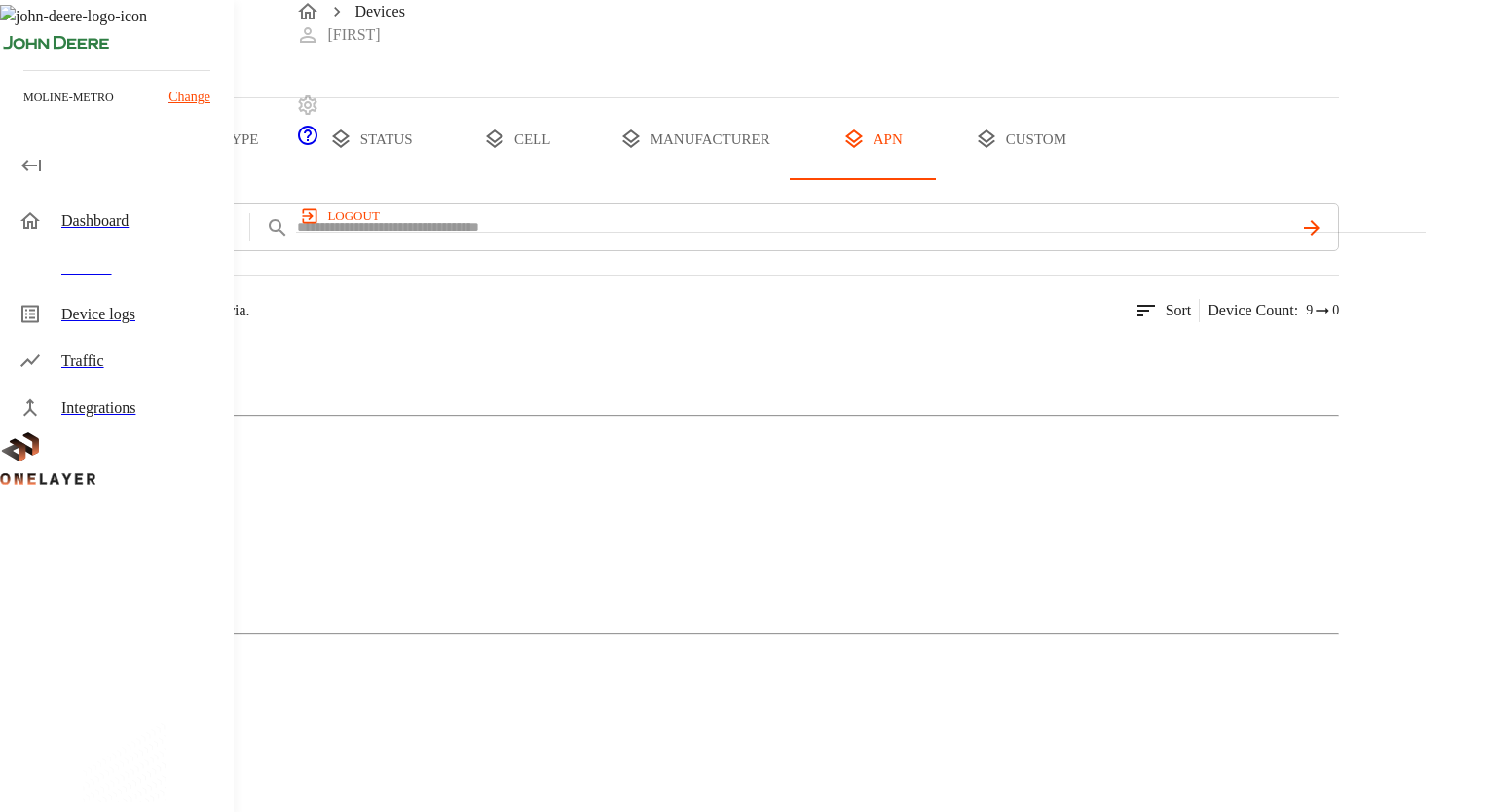 click on "custom" at bounding box center (1021, 139) 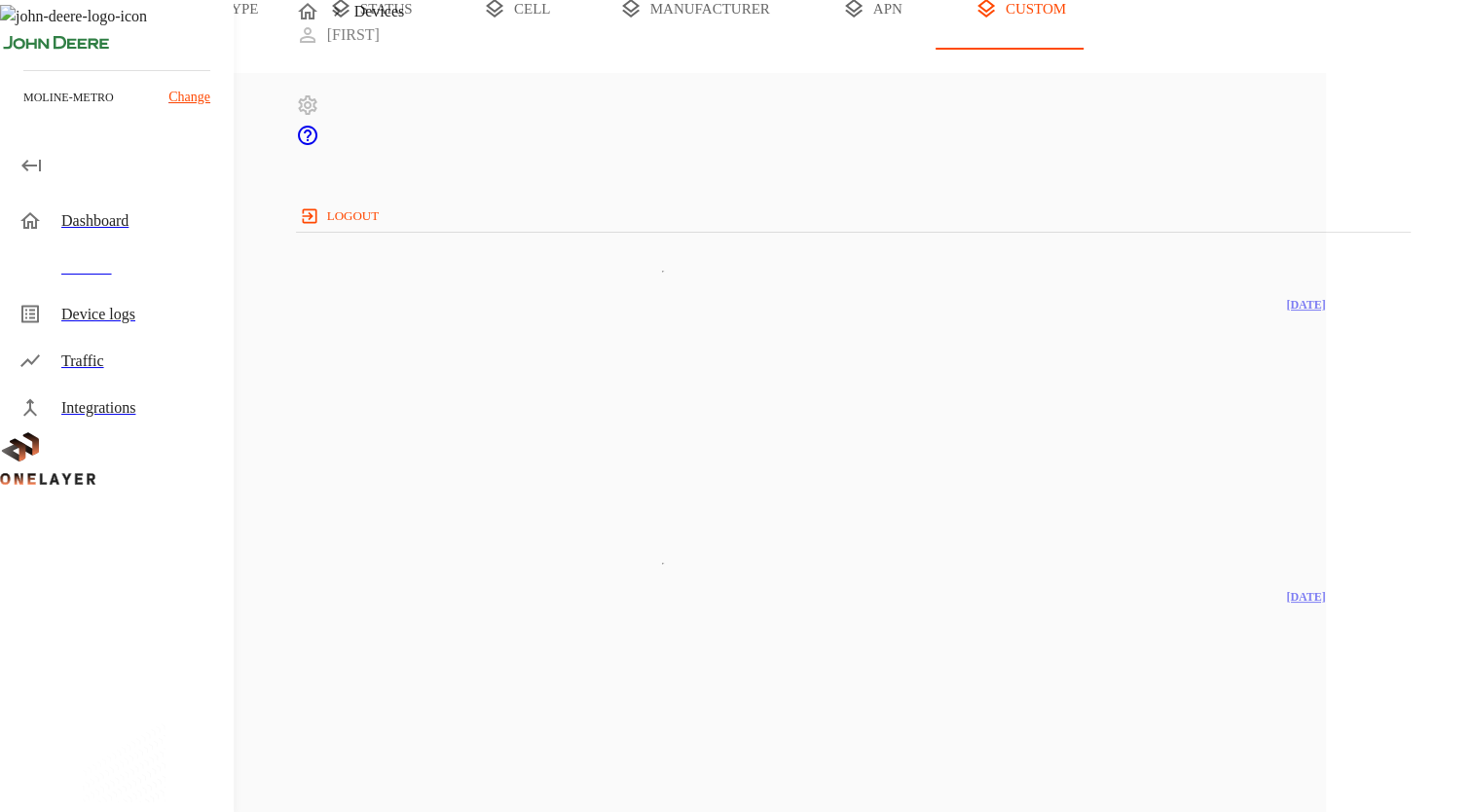 scroll, scrollTop: 0, scrollLeft: 0, axis: both 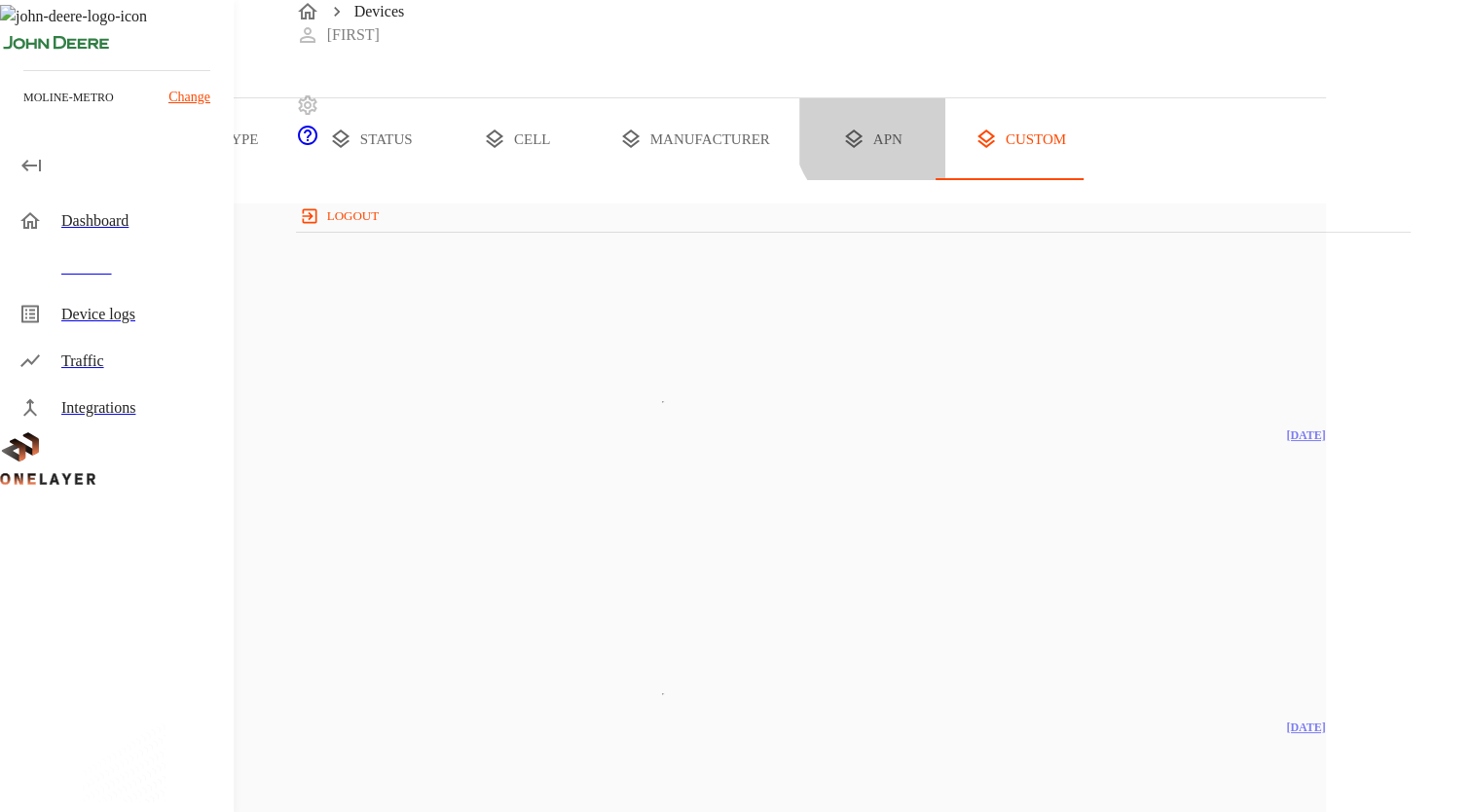 click on "apn" at bounding box center [872, 139] 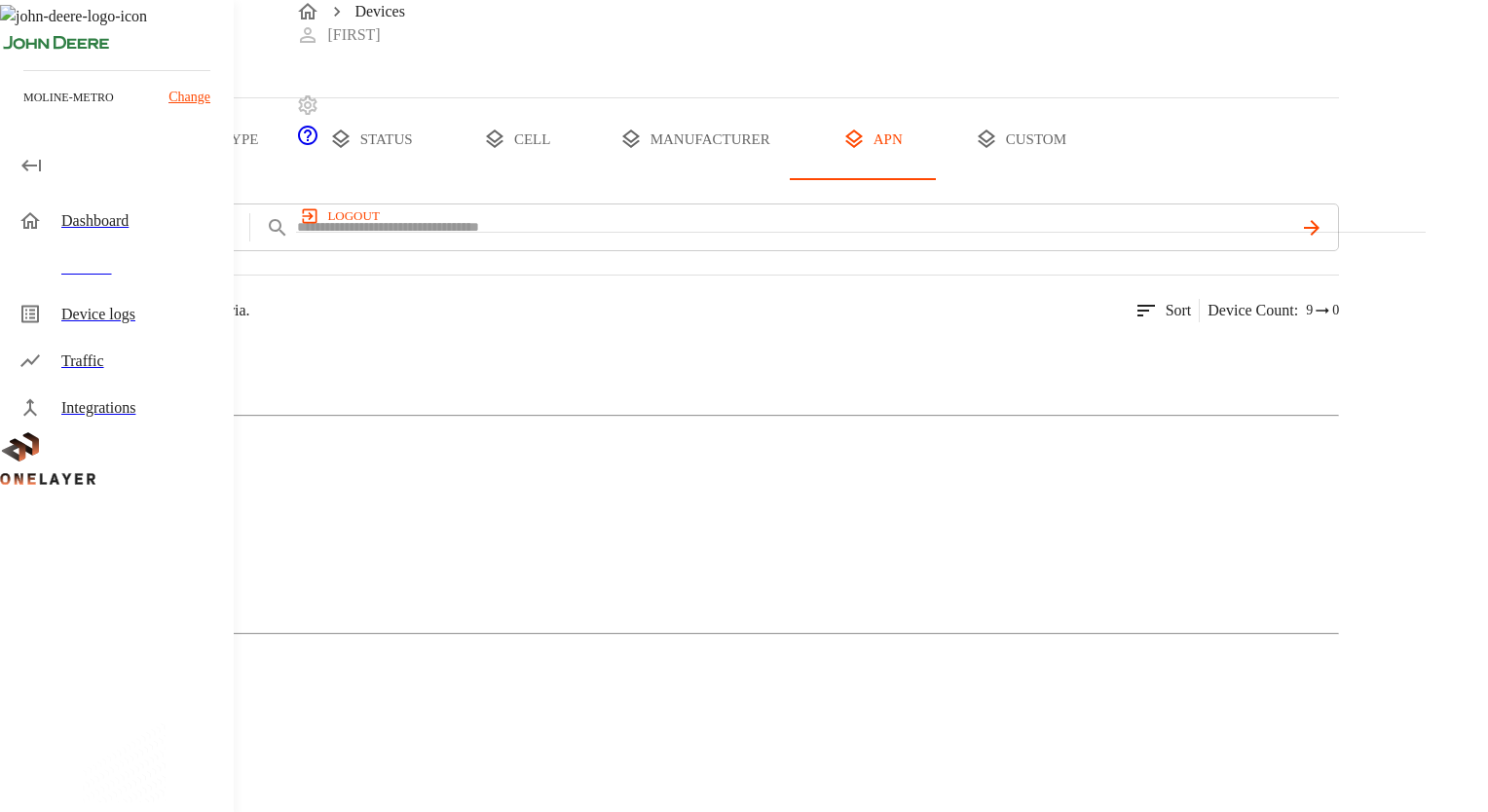 click 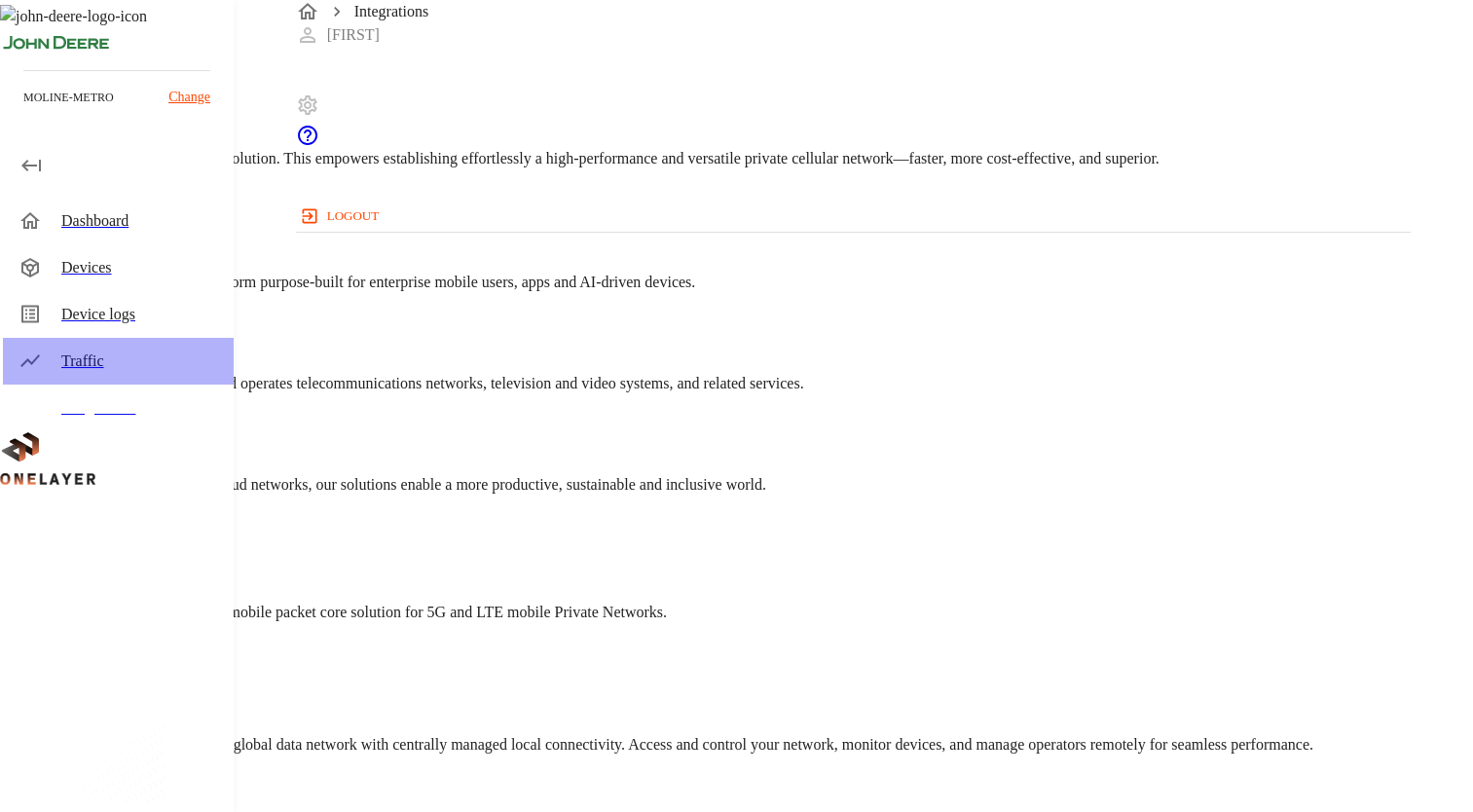 click on "Traffic" at bounding box center (139, 361) 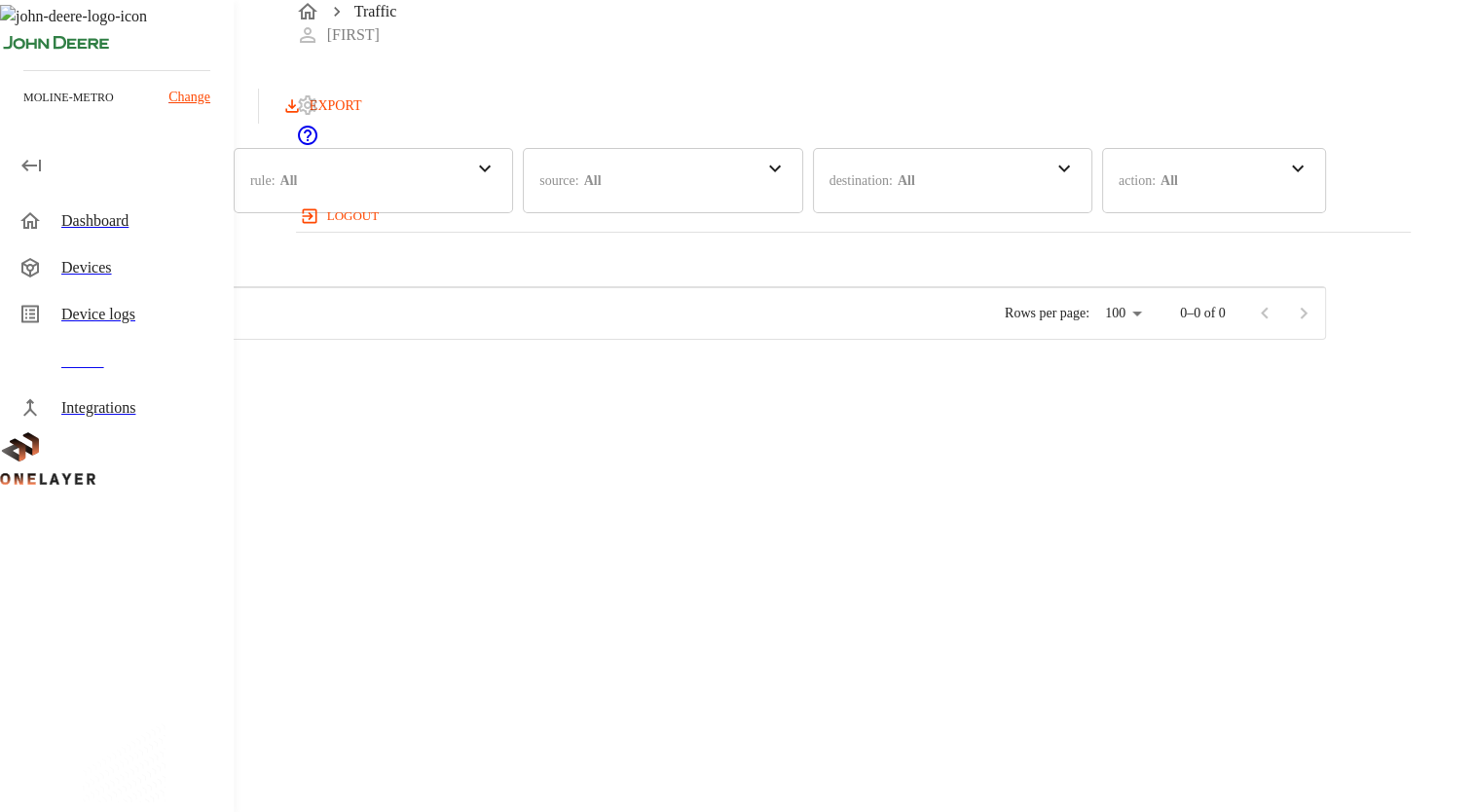 scroll, scrollTop: 16, scrollLeft: 16, axis: both 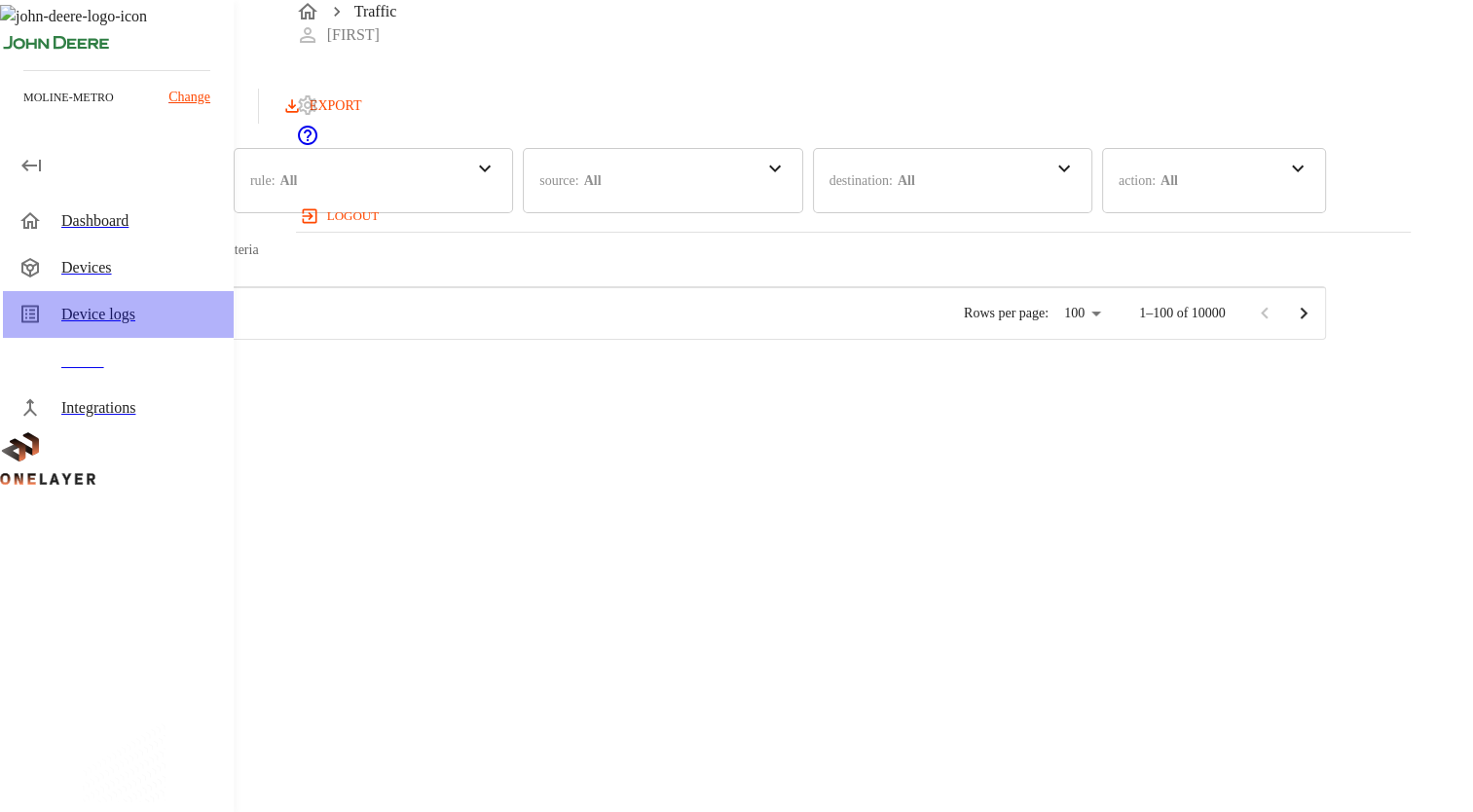click on "Device logs" at bounding box center [139, 314] 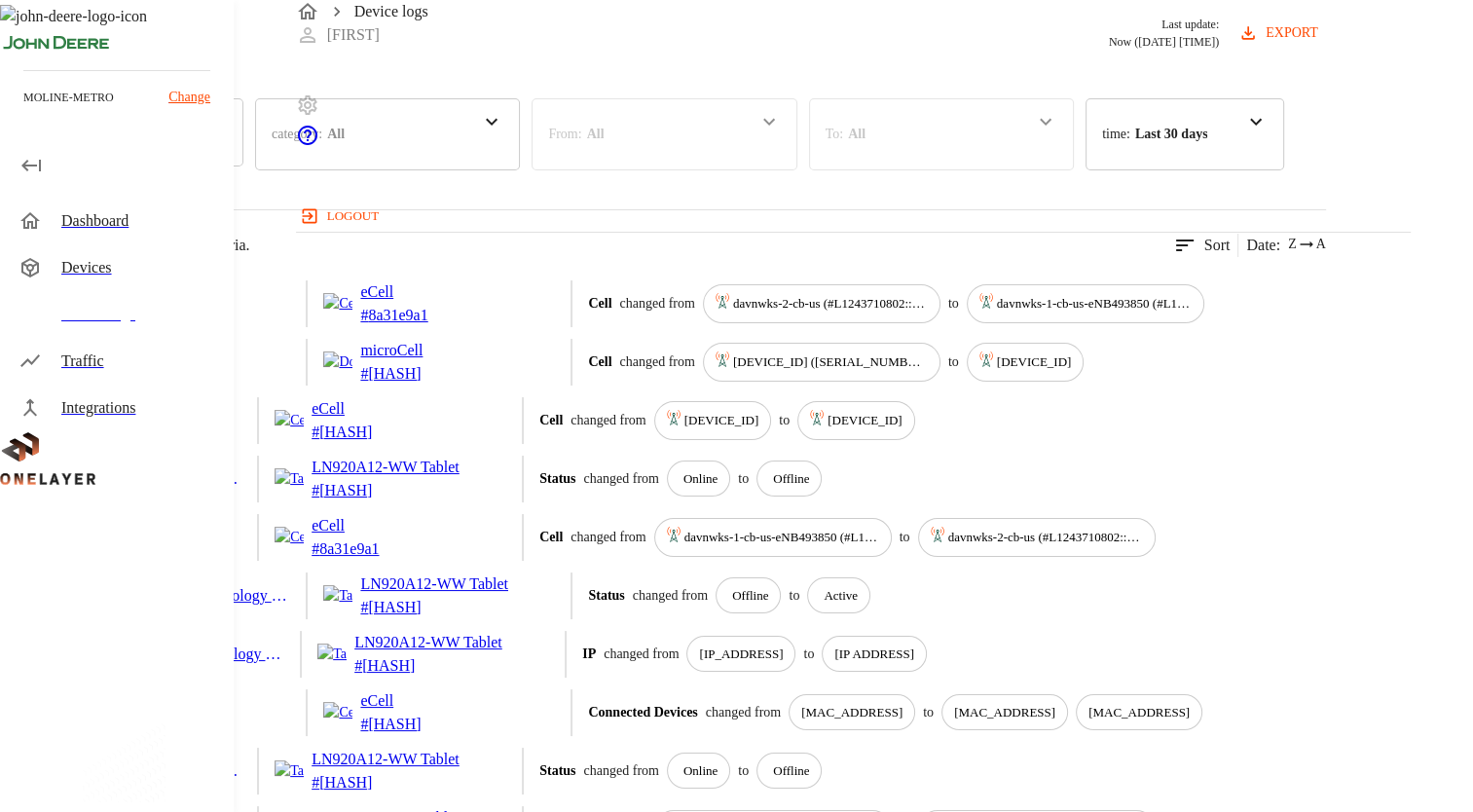 click on "From : All" at bounding box center (664, 134) 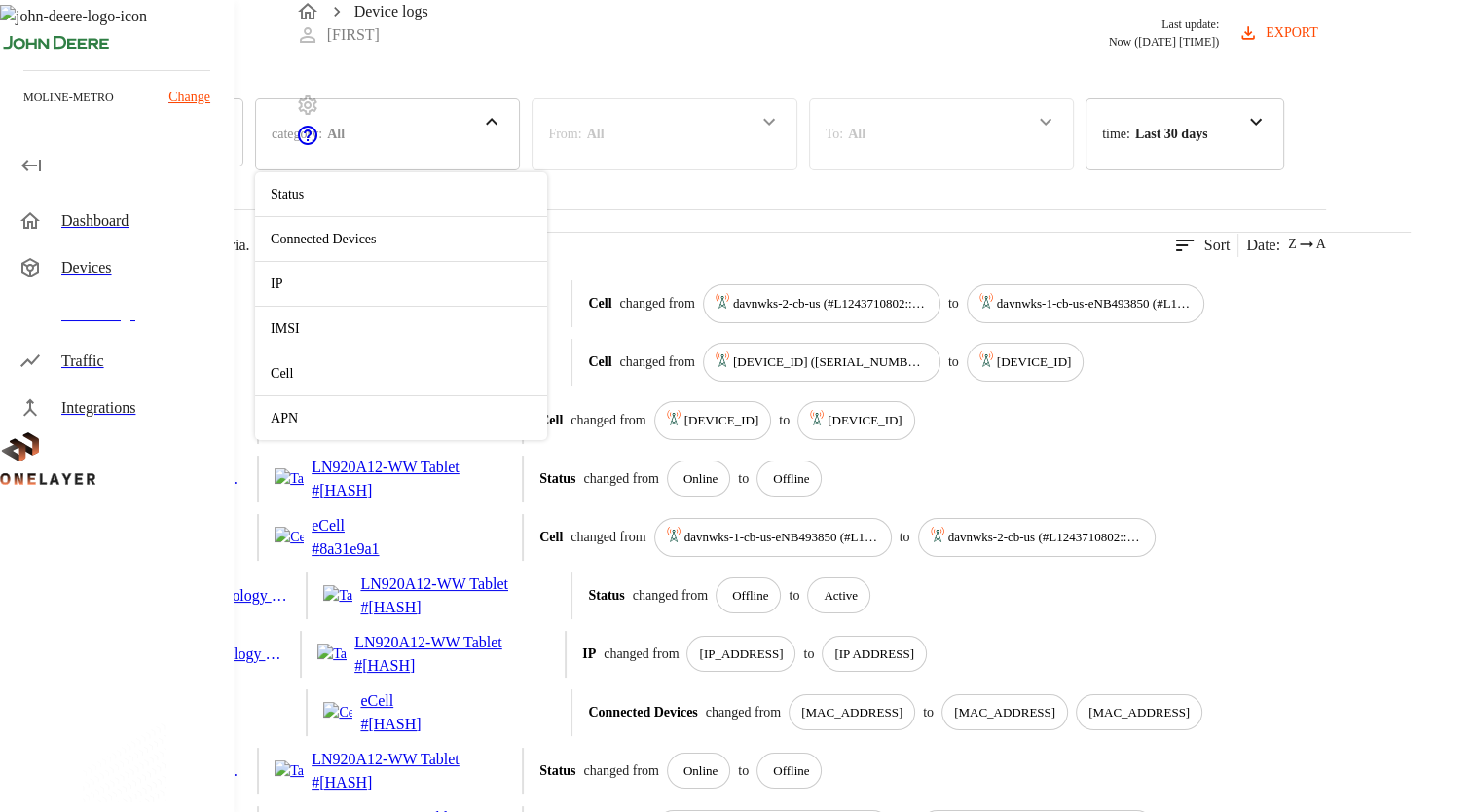 click 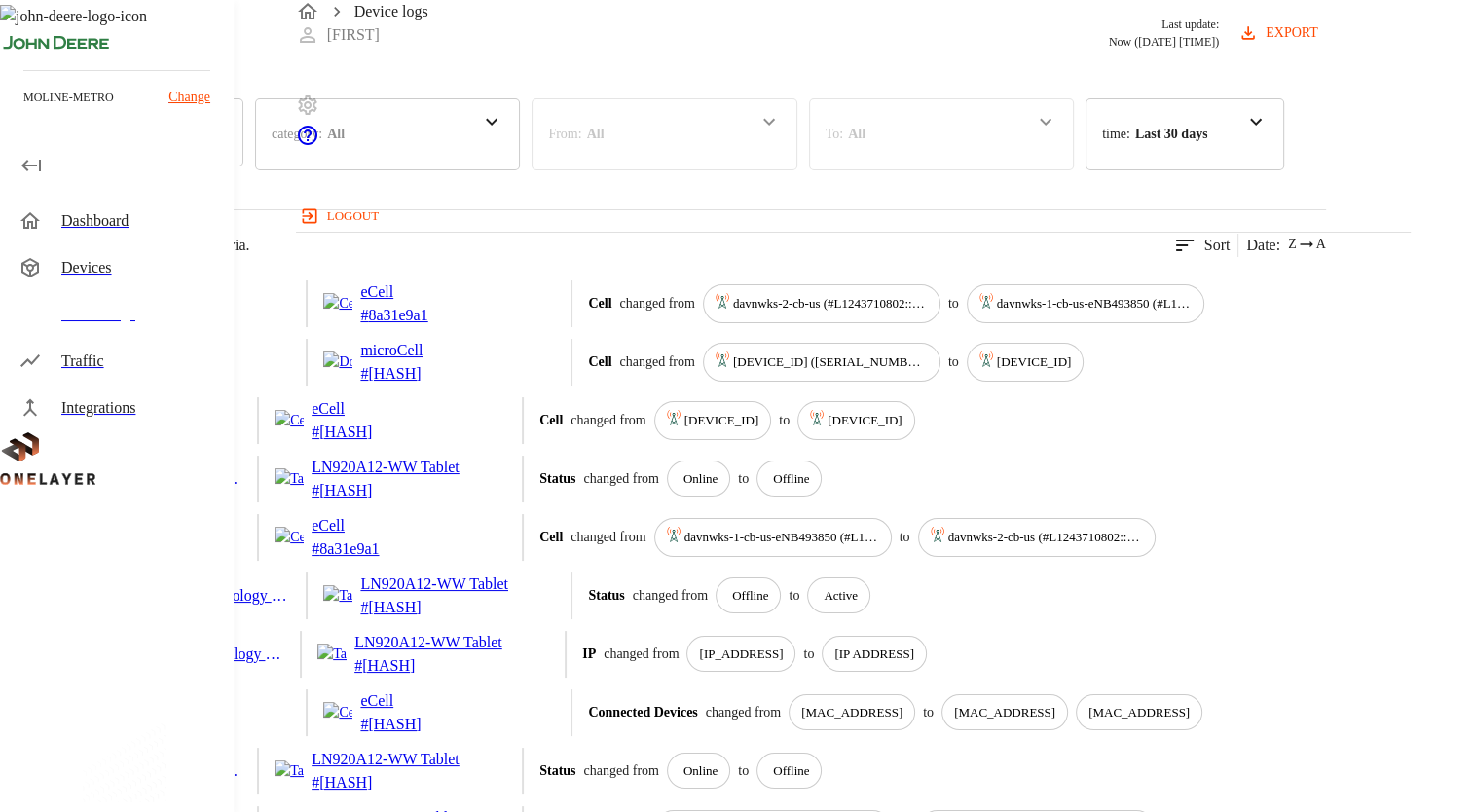 click 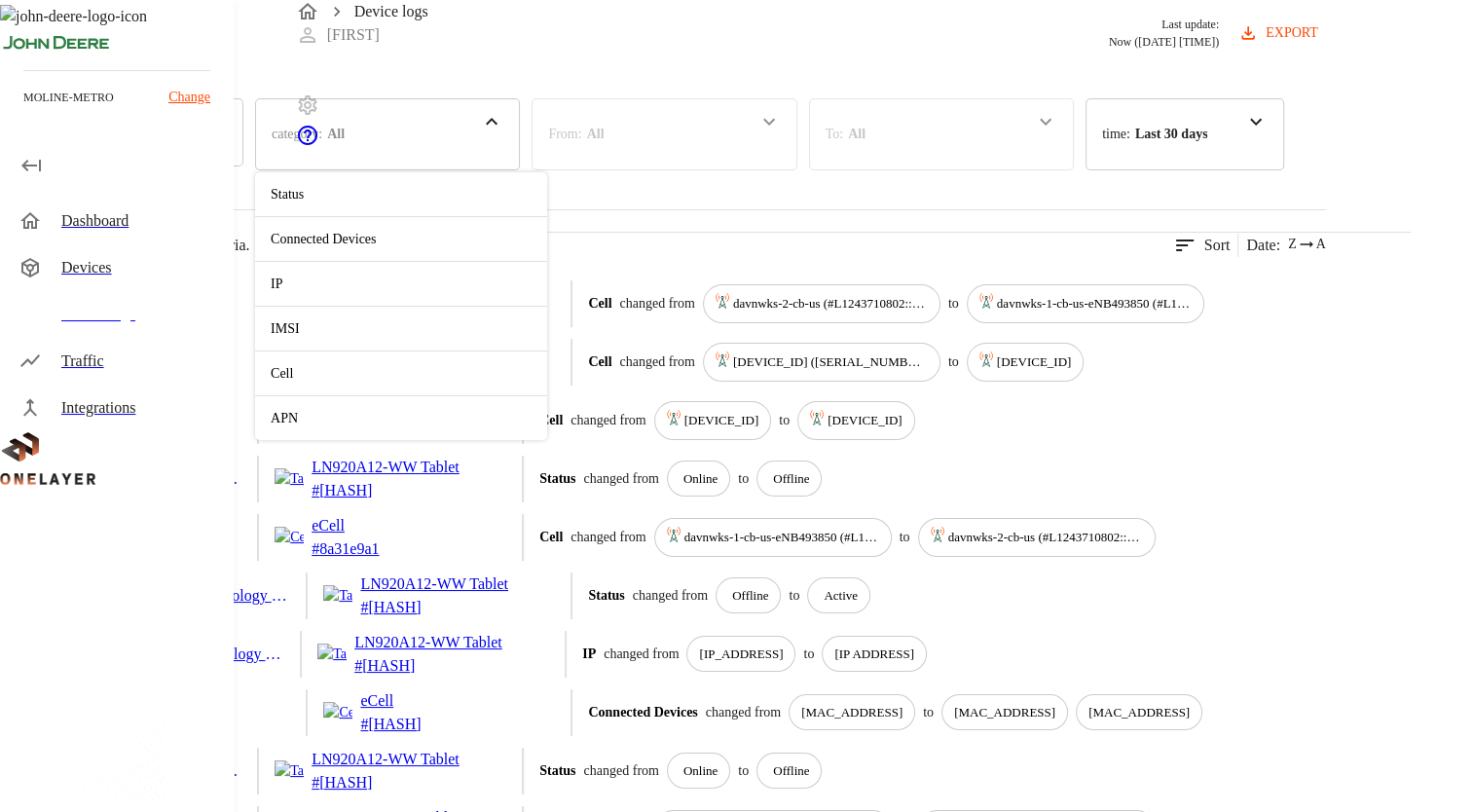 click on "Status" at bounding box center [401, 194] 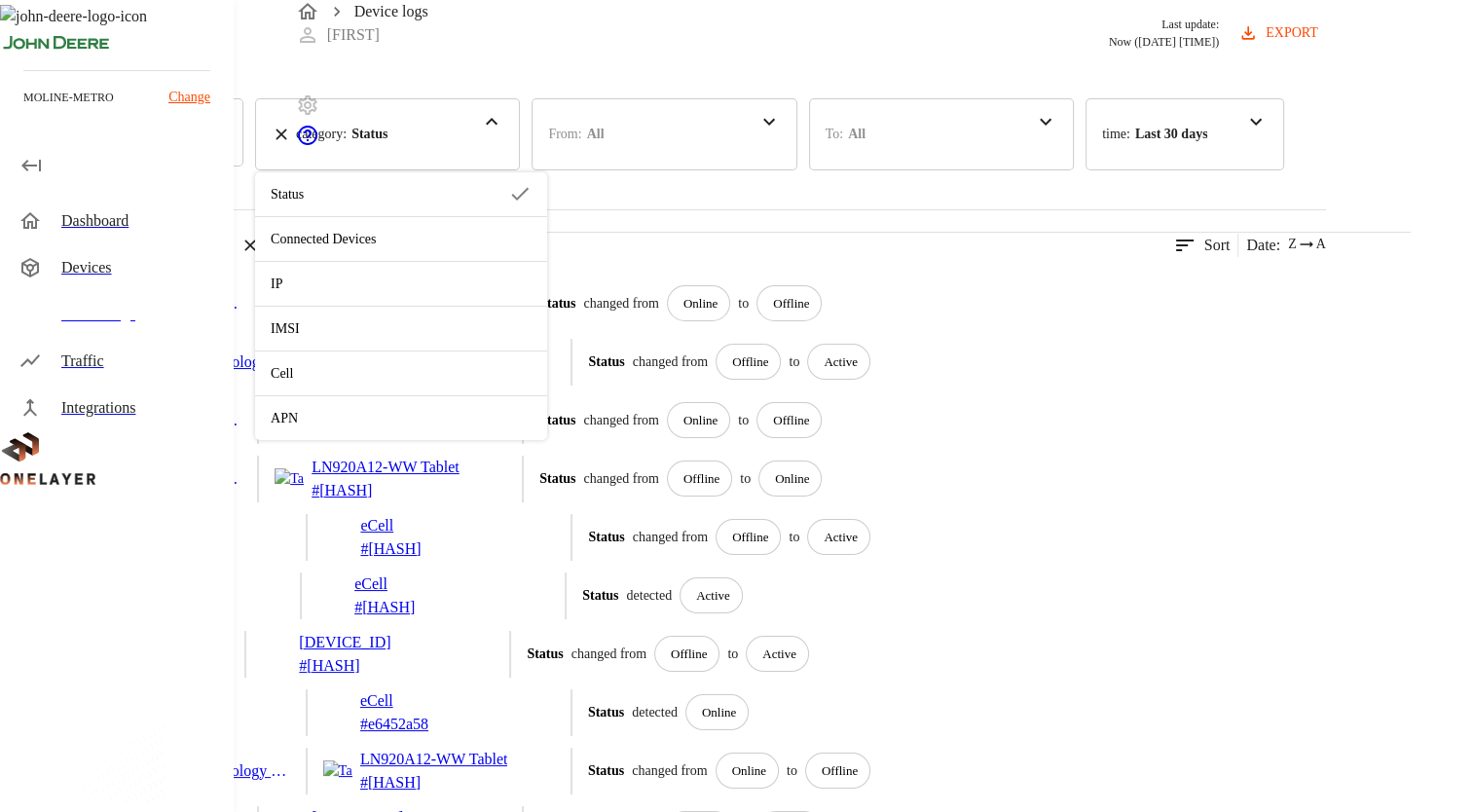 click on "Connected Devices" at bounding box center (401, 239) 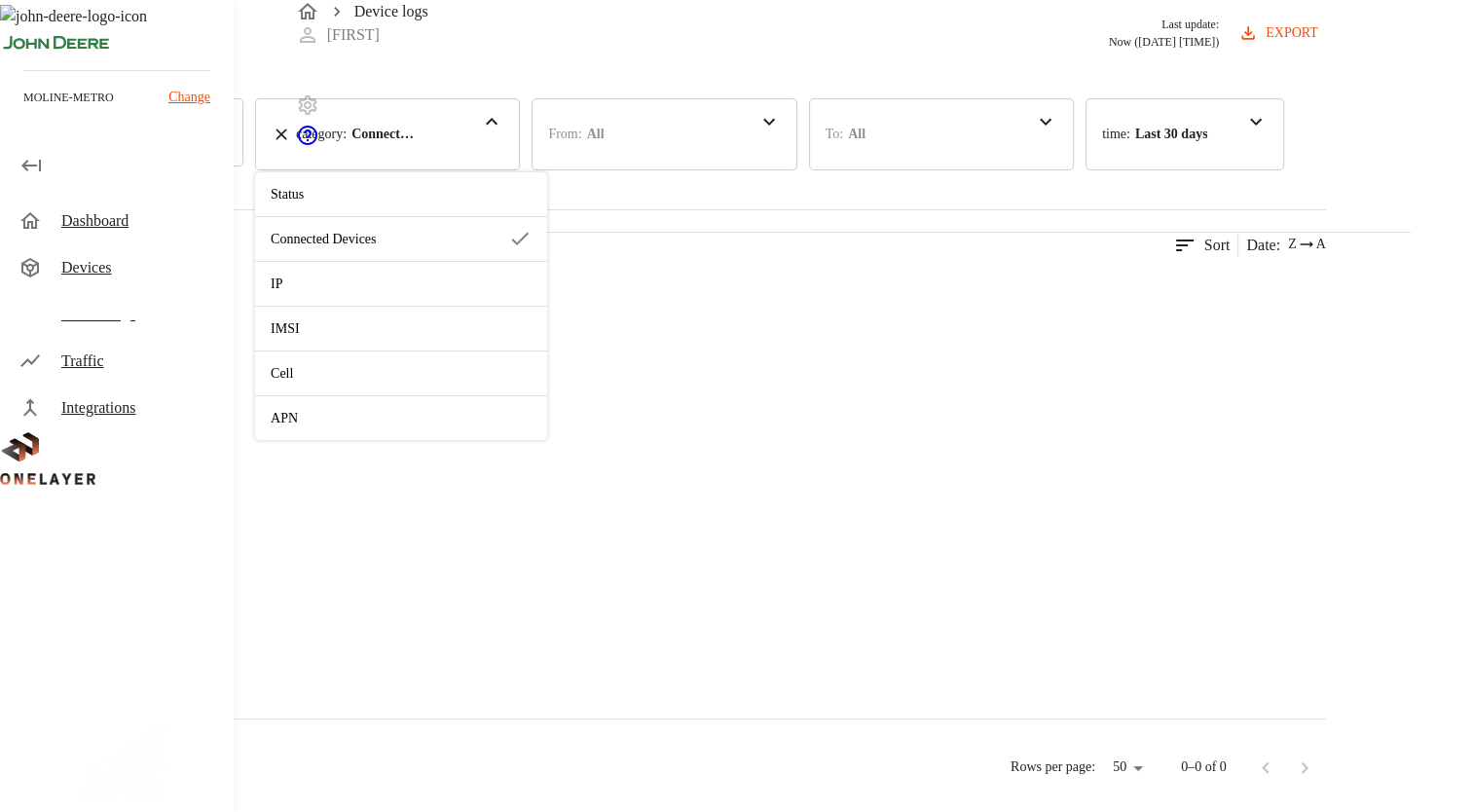 click 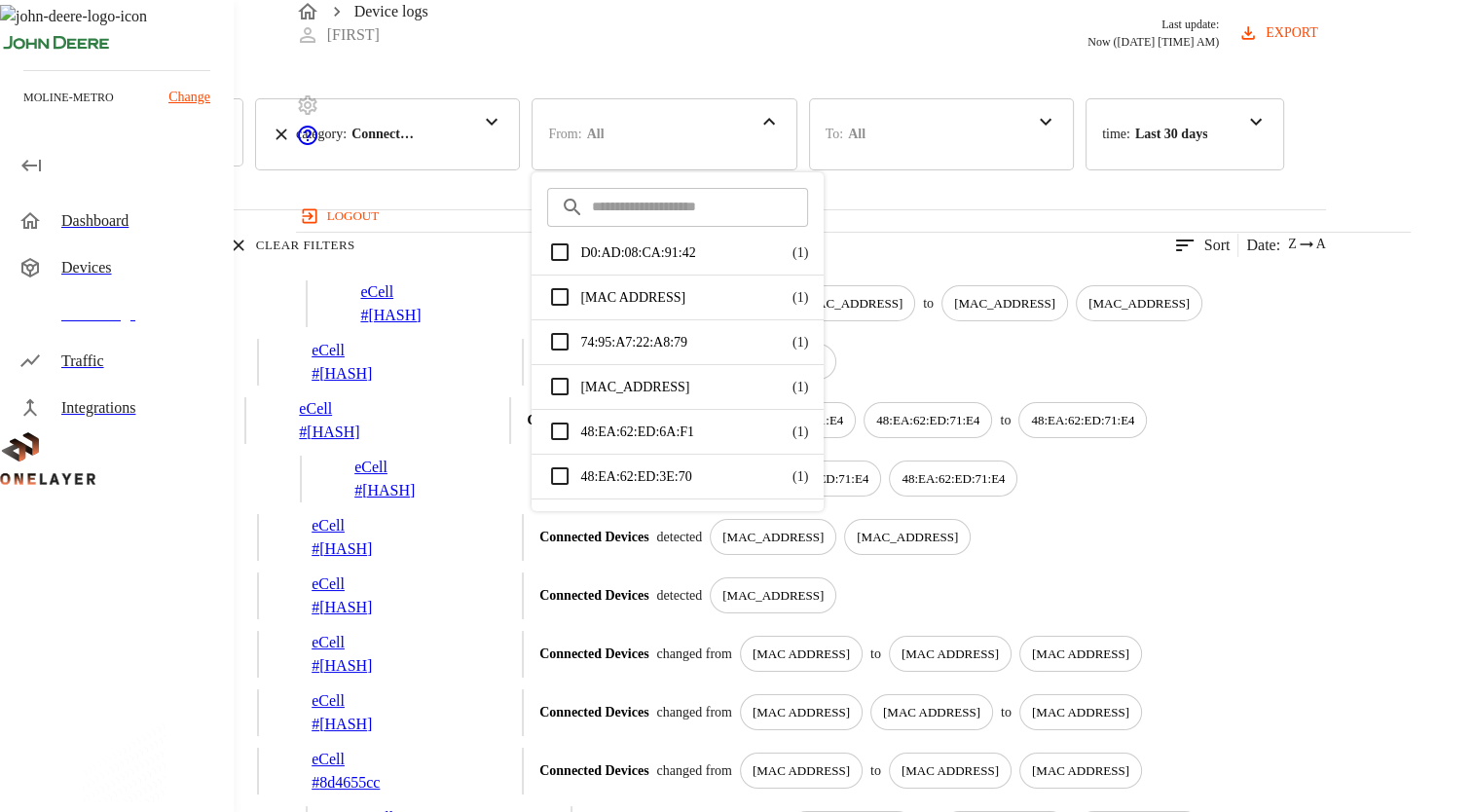 click on "Devices category : Connected Devices Status Connected Devices IP IMSI Cell APN From : All ​ ​ [MAC_ADDRESS] ( 1 ) [MAC_ADDRESS] ( 1 ) [MAC_ADDRESS] ( 1 ) [MAC_ADDRESS] ( 1 ) [MAC_ADDRESS] ( 1 ) [MAC_ADDRESS] ( 1 ) [MAC_ADDRESS] ( 1 ) [MAC_ADDRESS] ( 1 ) [MAC_ADDRESS] ( 1 ) [MAC_ADDRESS] ( 1 ) [MAC_ADDRESS] ( 1 ) [MAC_ADDRESS] ( 2 ) [MAC_ADDRESS] ( 2 ) [MAC_ADDRESS] ( 2 ) [MAC_ADDRESS] ( 2 ) [MAC_ADDRESS] ( 2 ) [MAC_ADDRESS] ( 2 ) [MAC_ADDRESS] ( 2 ) [MAC_ADDRESS] ( 2 ) [MAC_ADDRESS] ( 2 ) To : All ​ ​ N/A ( 1 ) [MAC_ADDRESS] ( 1 ) [MAC_ADDRESS] ( 1 ) [MAC_ADDRESS] ( 1 ) [MAC_ADDRESS] ( 1 ) [MAC_ADDRESS] ( 1 ) [MAC_ADDRESS] ( 1 ) [MAC_ADDRESS] ( 1 ) [MAC_ADDRESS] ( 1 ) [MAC_ADDRESS] ( 1 ) [MAC_ADDRESS] ( 1 ) [MAC_ADDRESS] ( 1 ) [MAC_ADDRESS] ( 1 ) [MAC_ADDRESS] ( 1 ) [MAC_ADDRESS] ( 1 ) [MAC_ADDRESS] ( 1 ) [MAC_ADDRESS] ( 1 ) [MAC_ADDRESS] ( 1 ) ( 1 ) ( 1 )" at bounding box center (663, 1676) 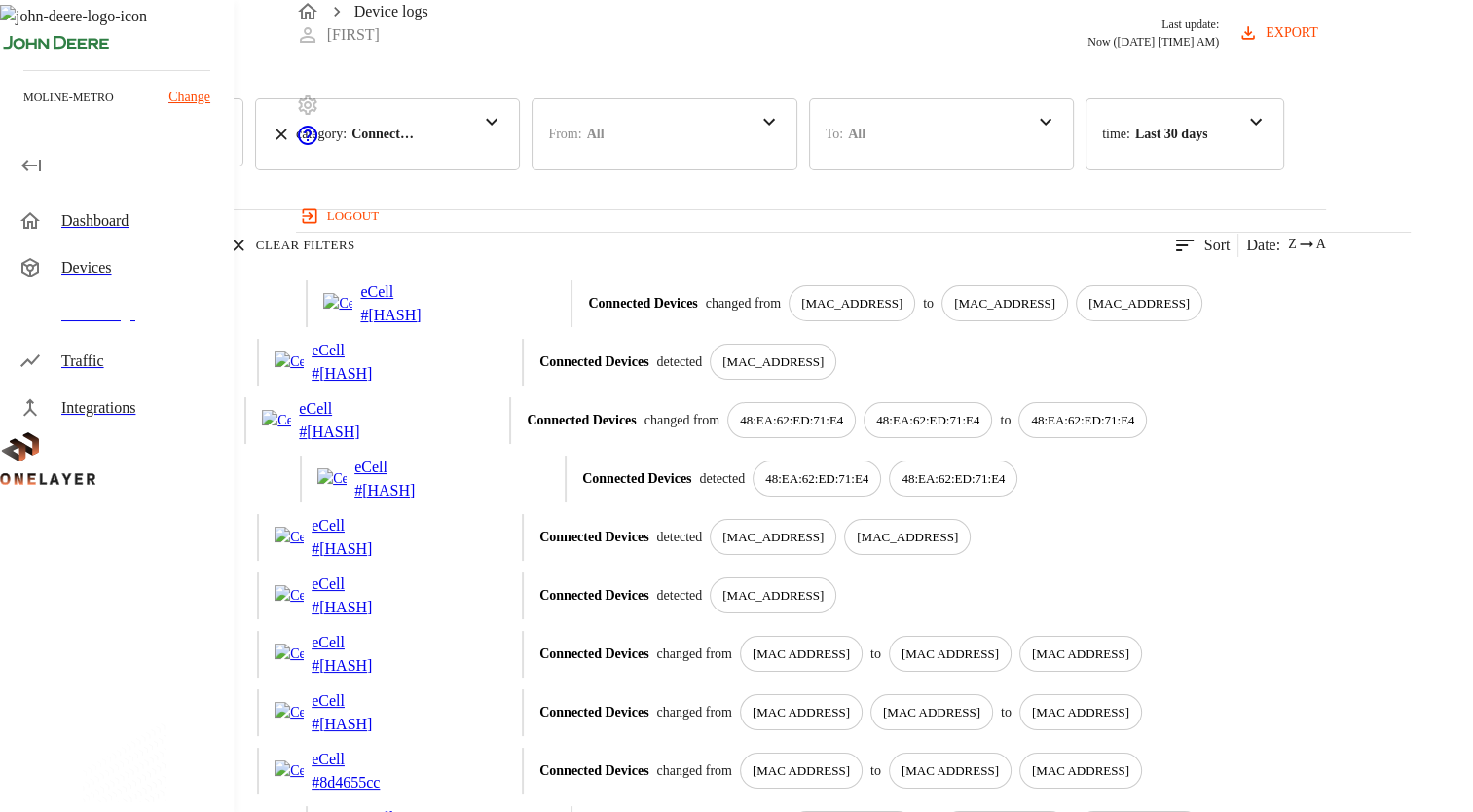 click on "Devices" at bounding box center [139, 268] 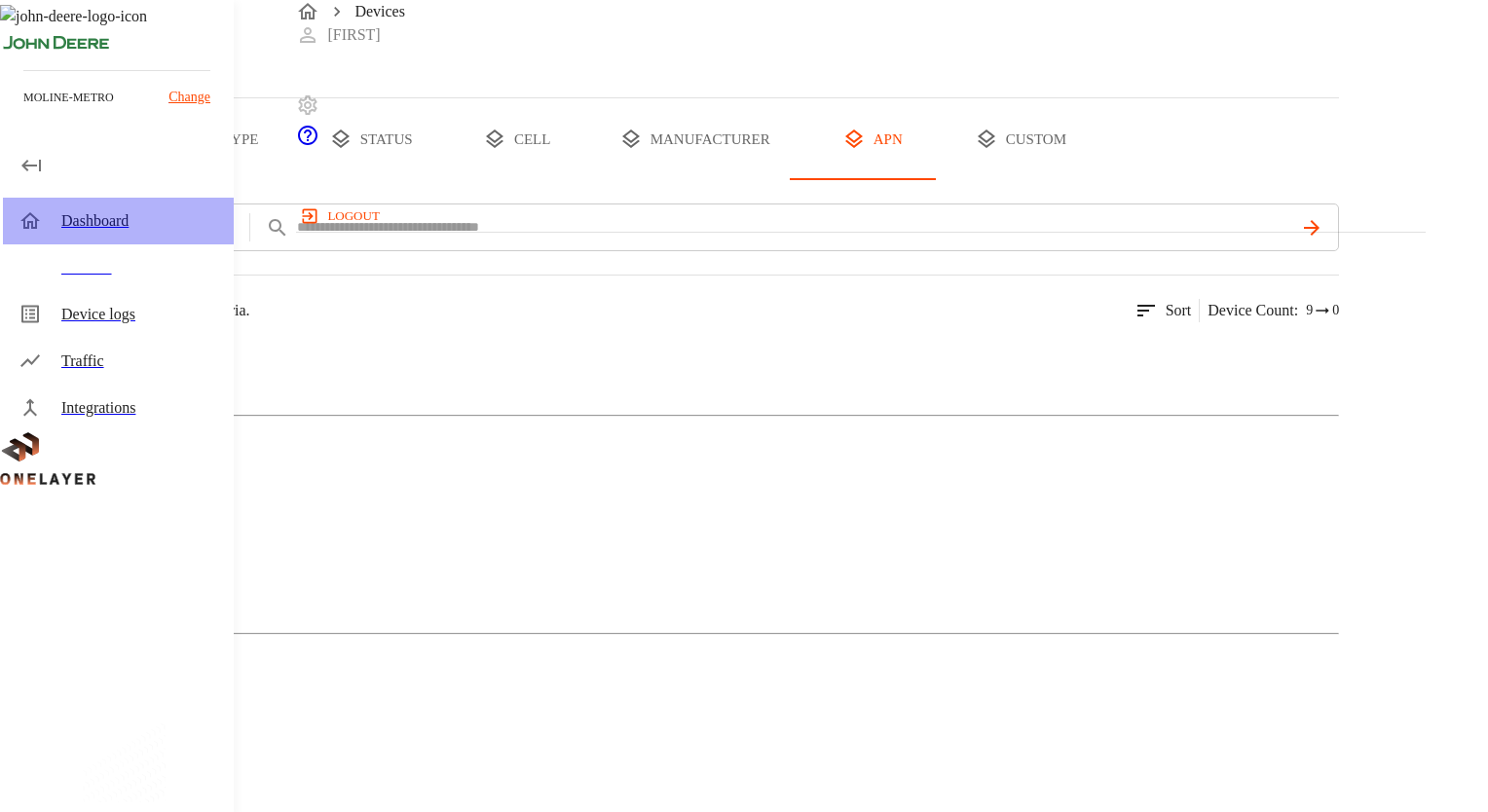click on "Dashboard" at bounding box center [139, 221] 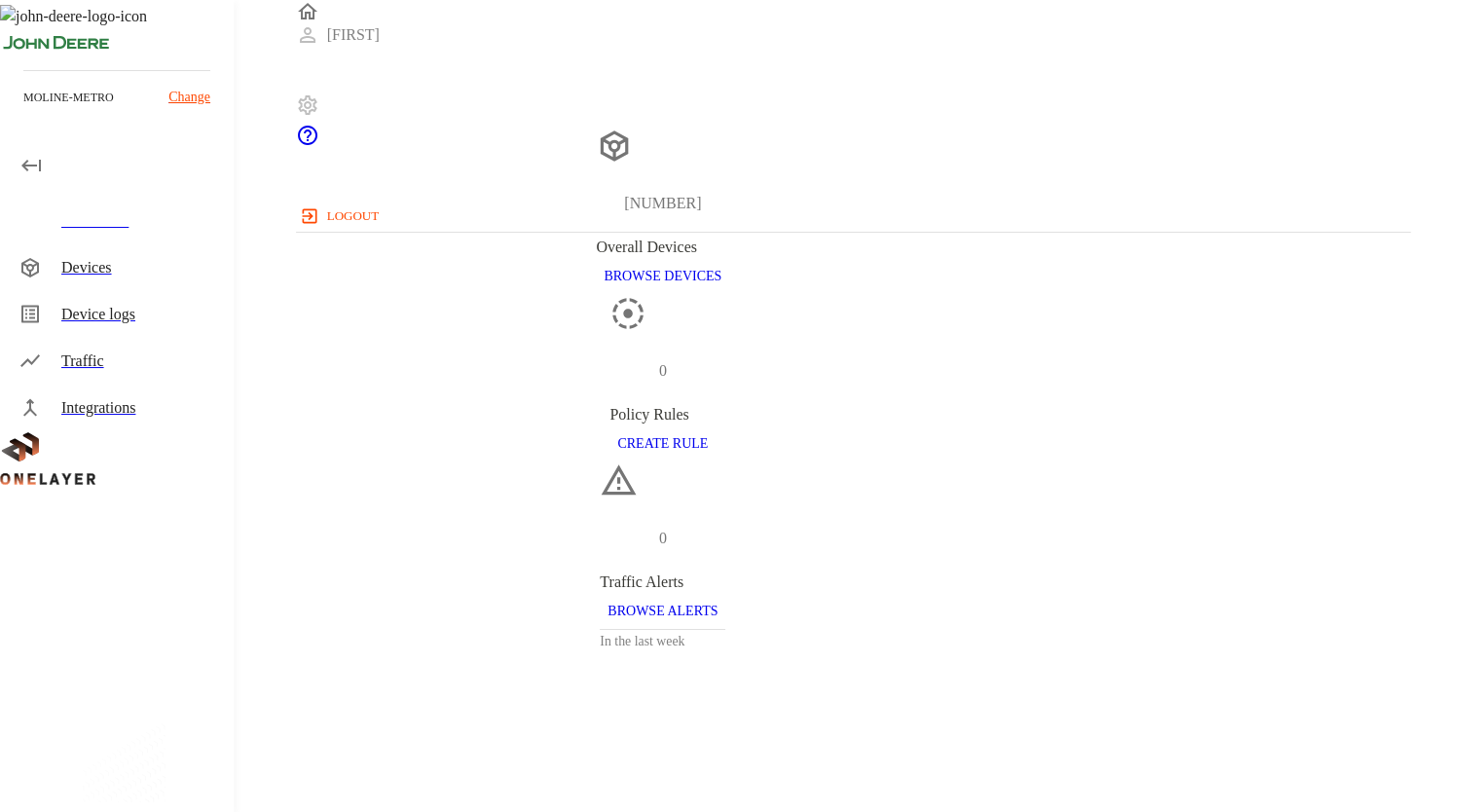 scroll, scrollTop: 16, scrollLeft: 16, axis: both 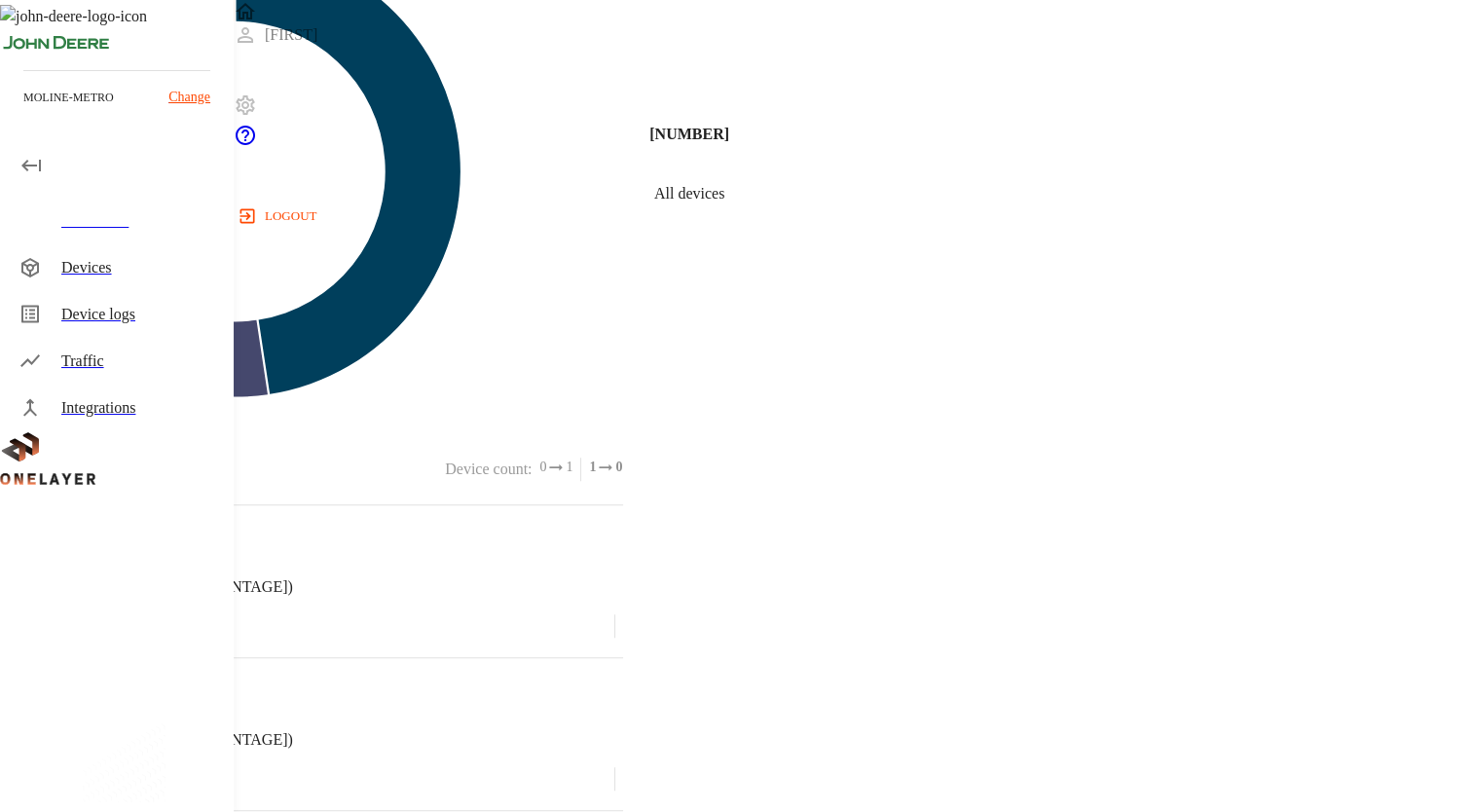 drag, startPoint x: 1469, startPoint y: 589, endPoint x: 1484, endPoint y: 524, distance: 66.70832 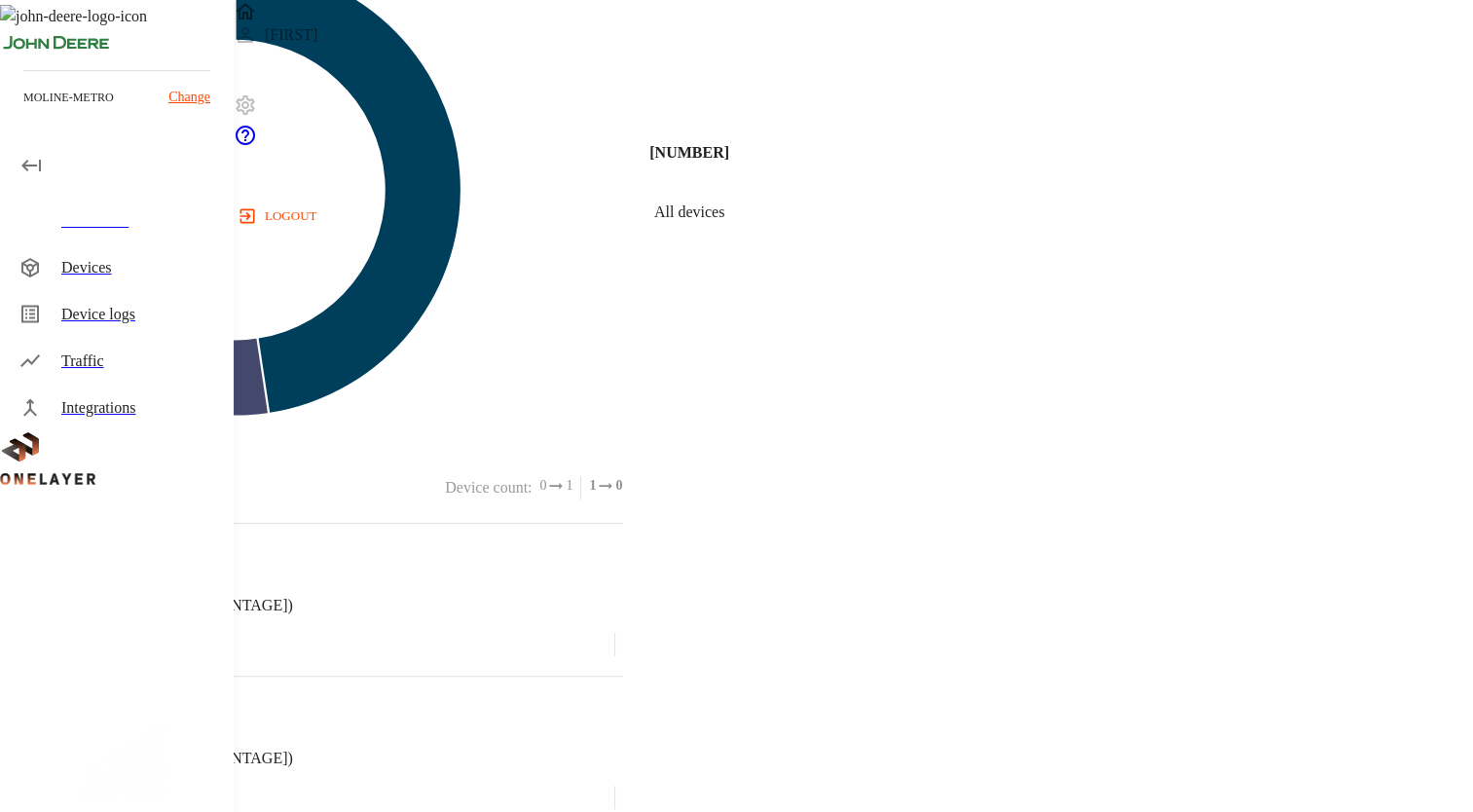 scroll, scrollTop: 0, scrollLeft: 0, axis: both 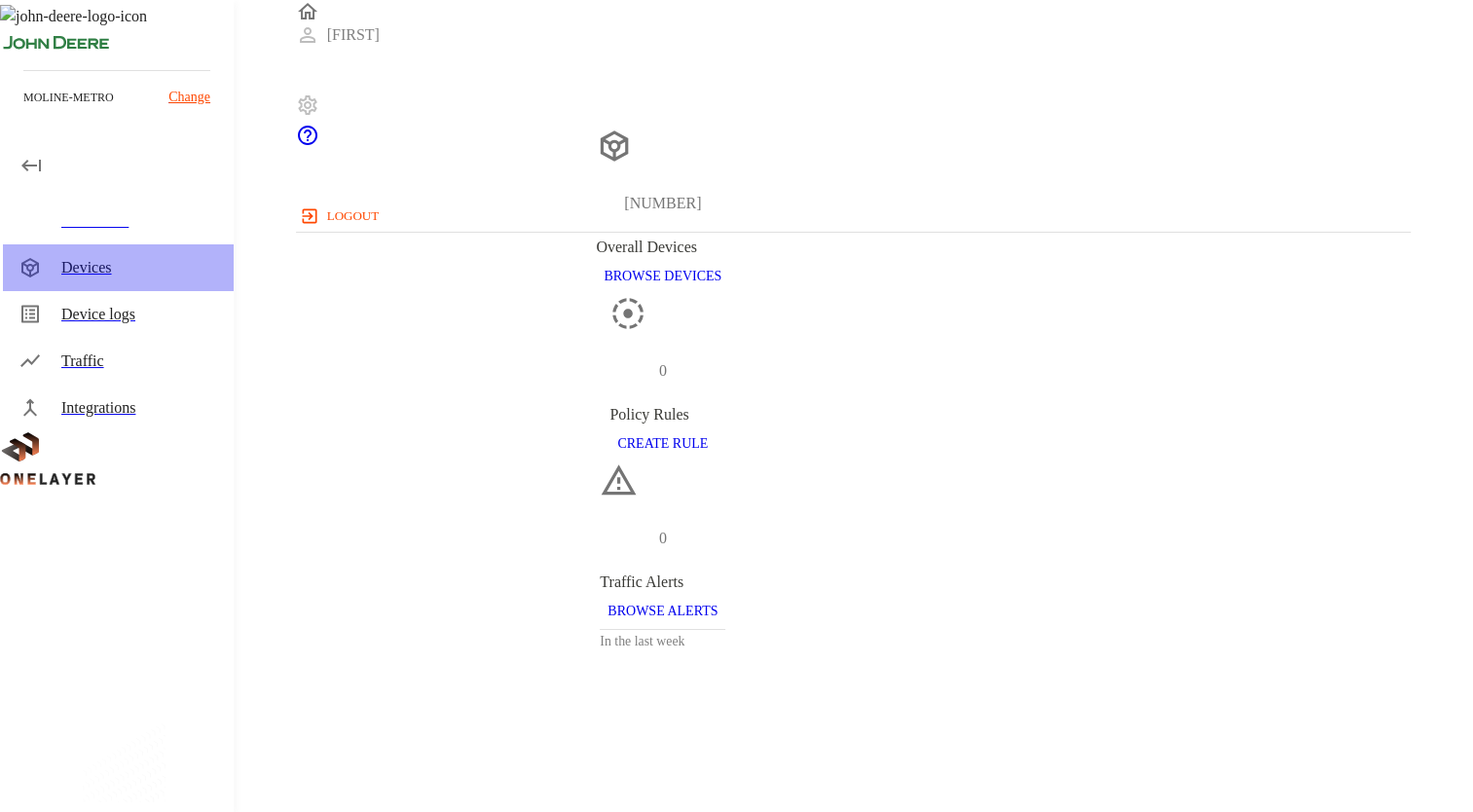 click on "Devices" at bounding box center (118, 268) 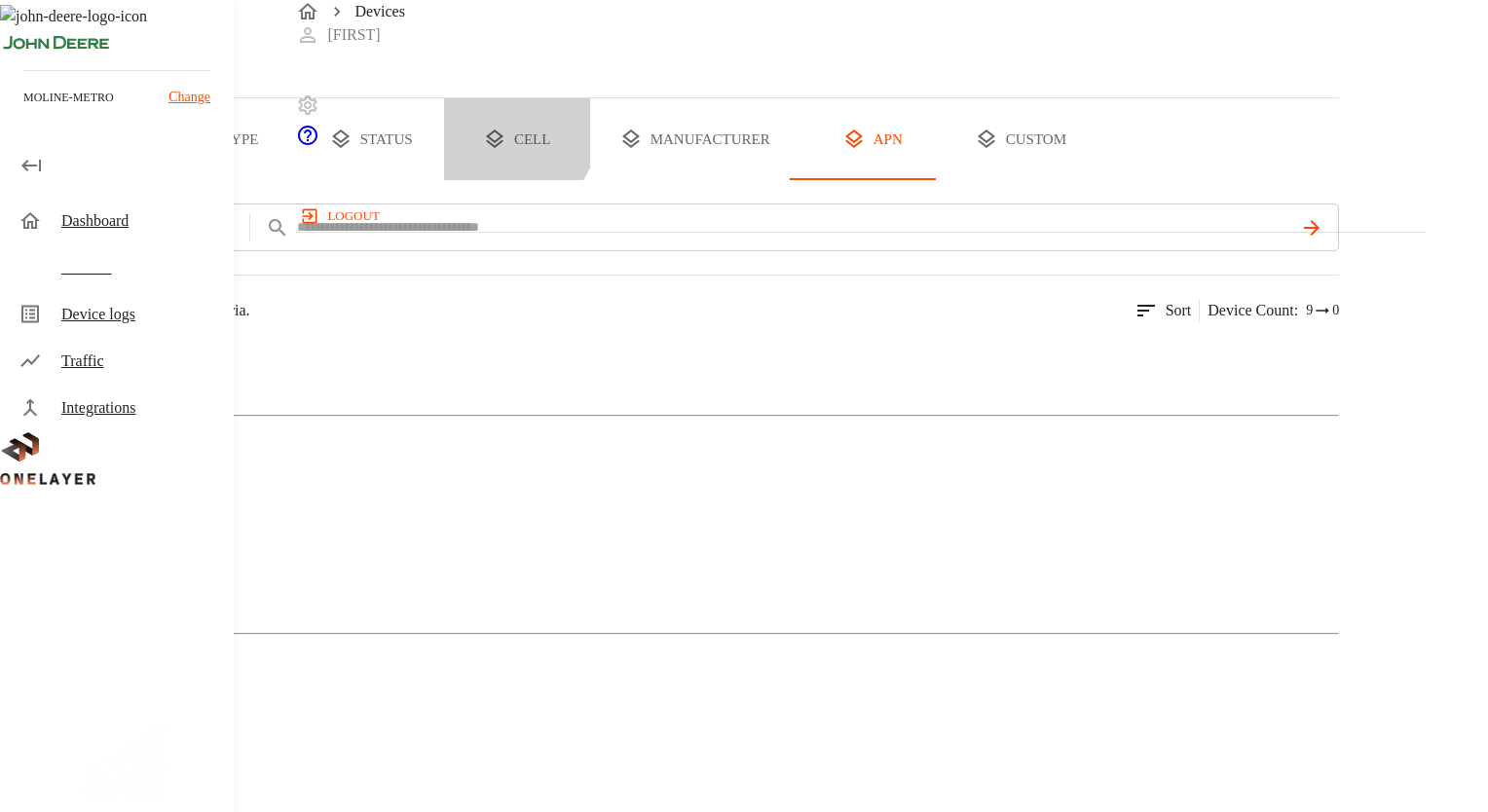 click on "cell" at bounding box center [517, 139] 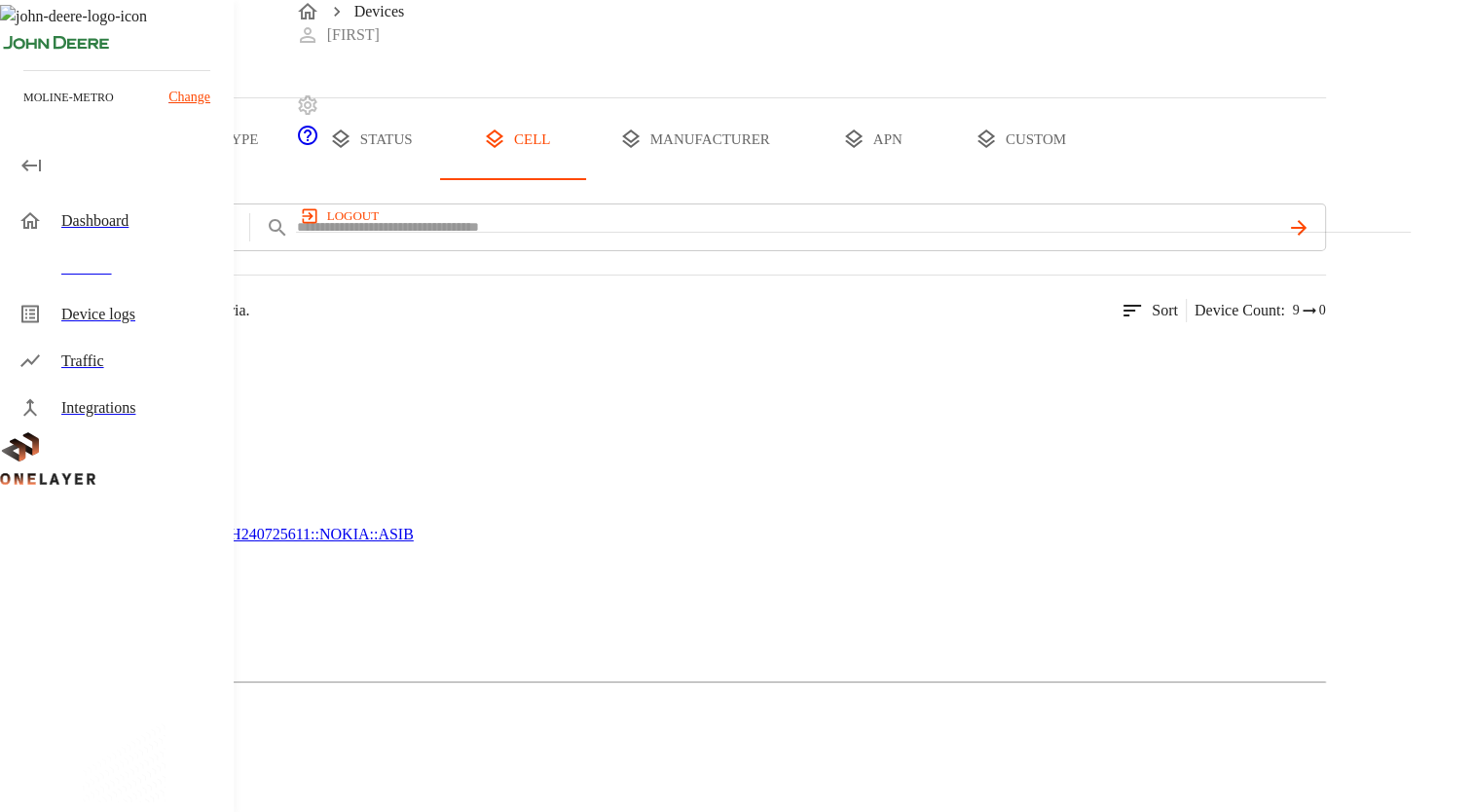 click 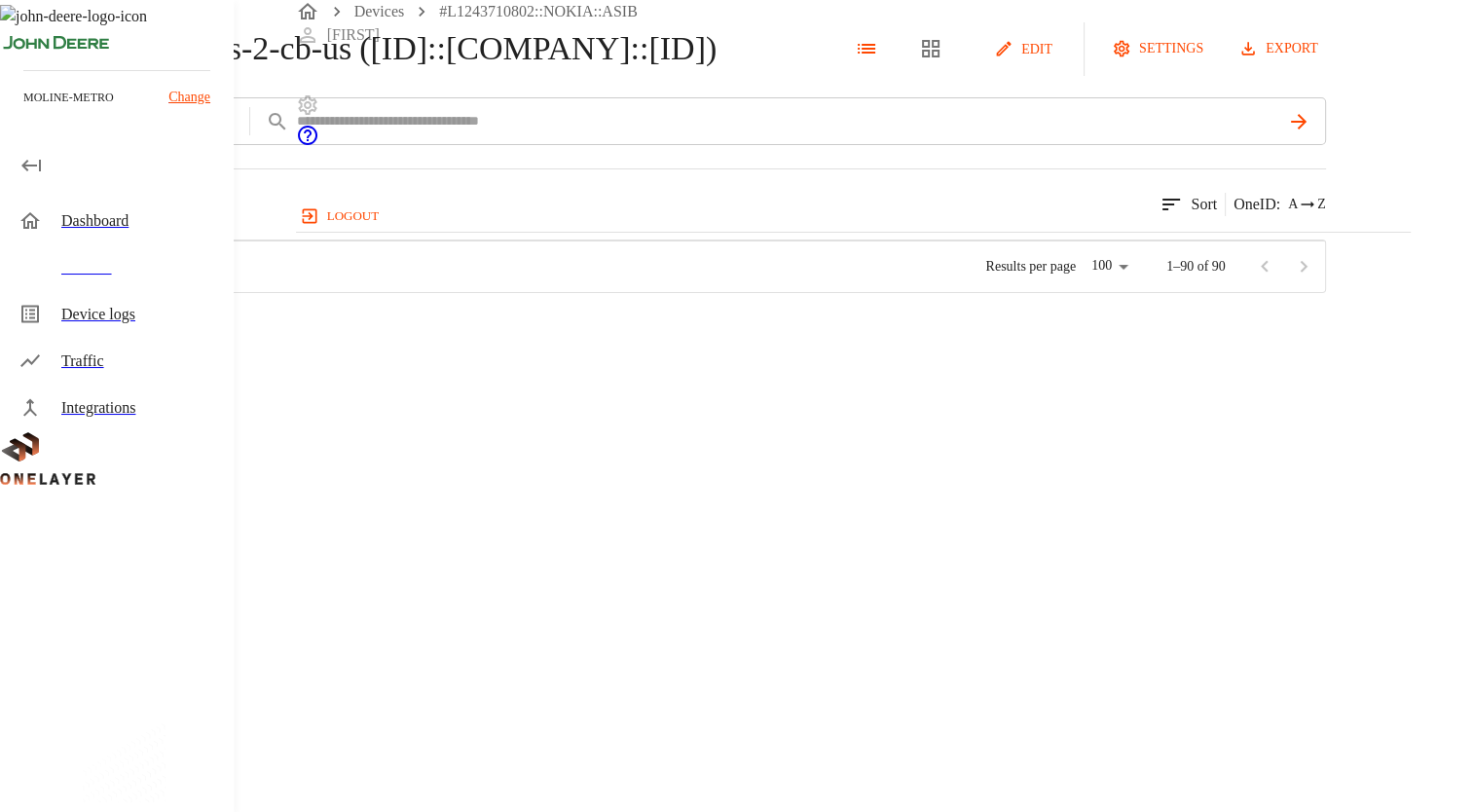scroll, scrollTop: 16, scrollLeft: 15, axis: both 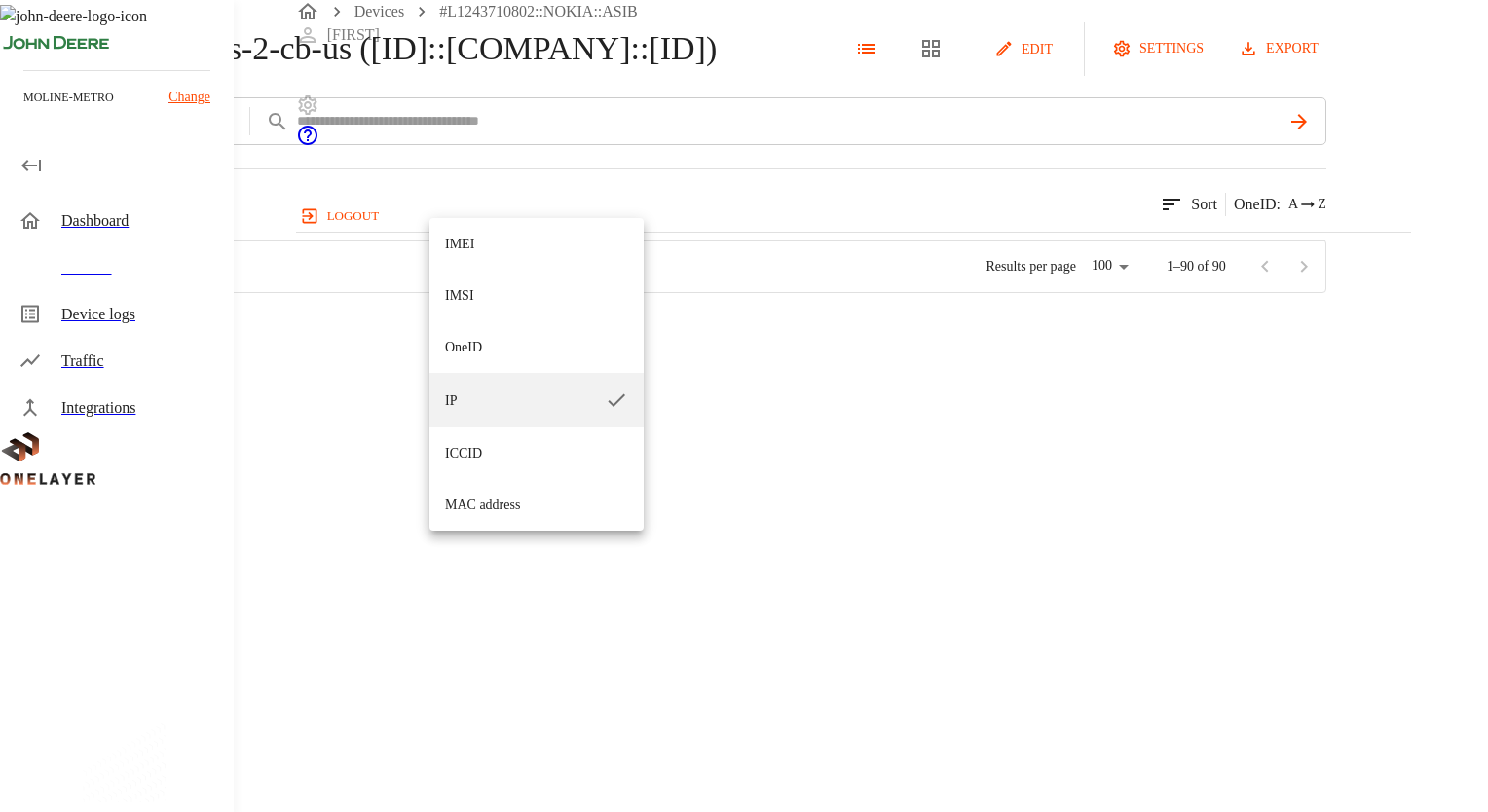 click on "Devices [SERIAL]::NOKIA::ASIB Shadab logout moline-metro Change Dashboard Devices Device logs Traffic Integrations [NAME] ([SERIAL]::NOKIA::ASIB) Edit settings export add filter IP ** [NUMBER]  results match your criteria. Sort OneID : A Z Type Manufacturer Model /  # OneID Devices IMEI IP APN Cell Status eCell [HASH] [NUMBER] [NUMBER] [IP ADDRESS] OT [NAME] [SERIAL] Online eCell [HASH] NEW [NUMBER] [NUMBER] [IP ADDRESS] OT [NAME] [SERIAL] Offline eCell [HASH] [NUMBER] [NUMBER] [IP ADDRESS] OT [NAME] [SERIAL] Active Keyence Corporation N/A [HASH] N/A [IP ADDRESS] N/A [NAME] [SERIAL] Active eCell [HASH] NEW [NUMBER] [NUMBER] [IP ADDRESS] OT [NAME] [SERIAL] Active N/A [HASH] NEW N/A [IP ADDRESS] N/A [NAME] [SERIAL] Active eCell [HASH] NEW [NUMBER] [NUMBER] [IP ADDRESS] OT [NAME] Online N/A N/A NEW" at bounding box center [744, 146] 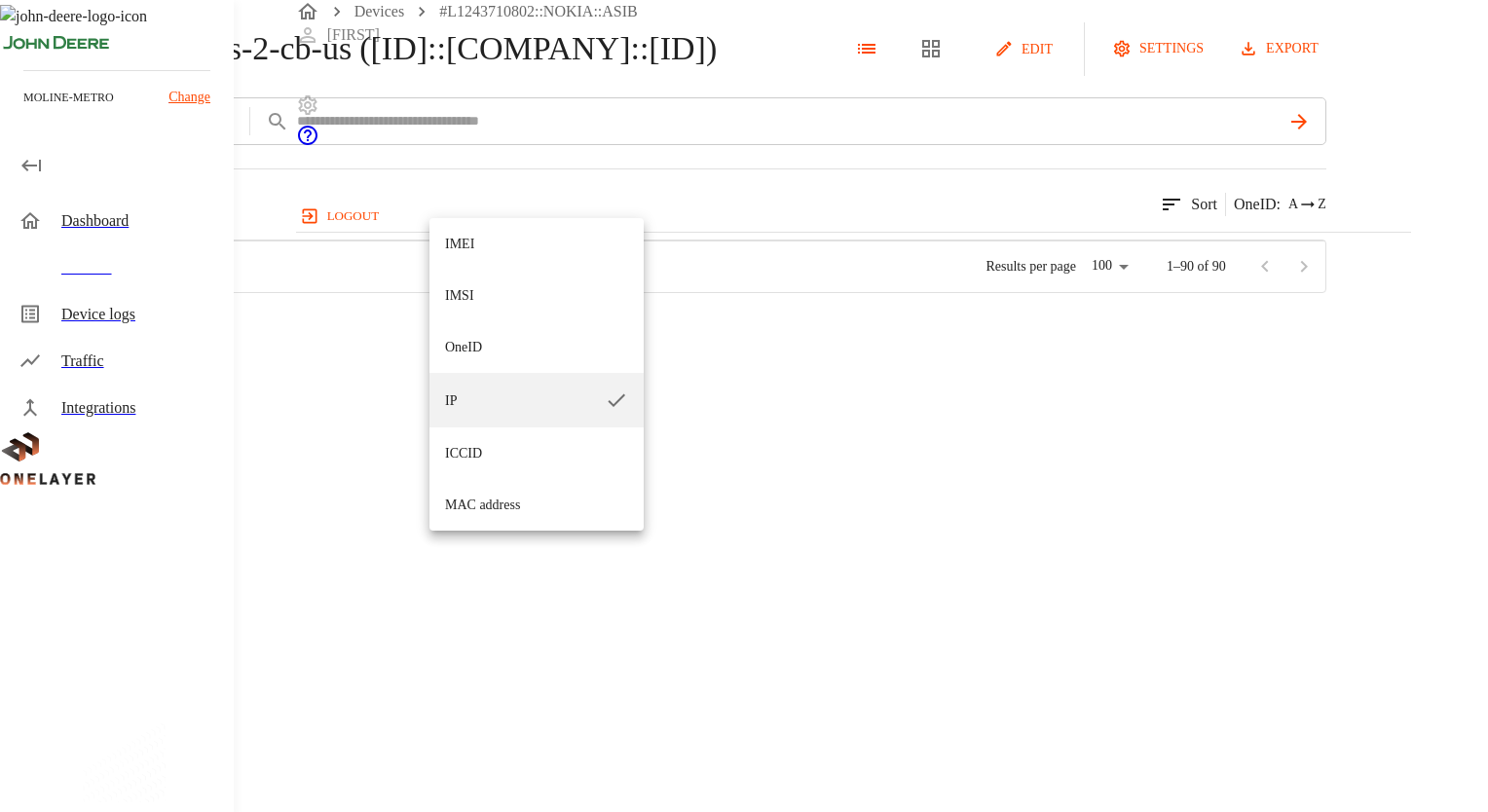 click at bounding box center [744, 406] 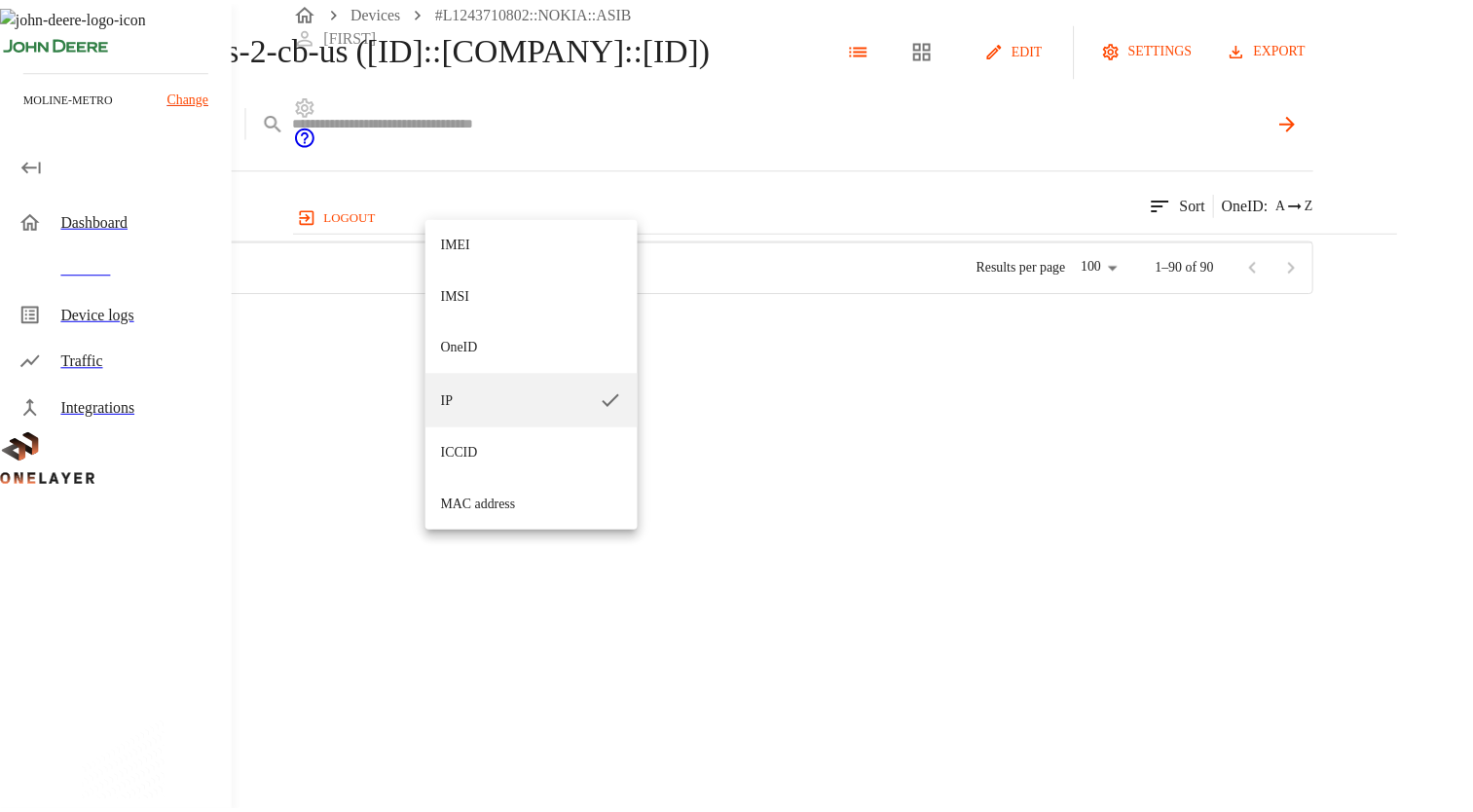 scroll, scrollTop: 16, scrollLeft: 15, axis: both 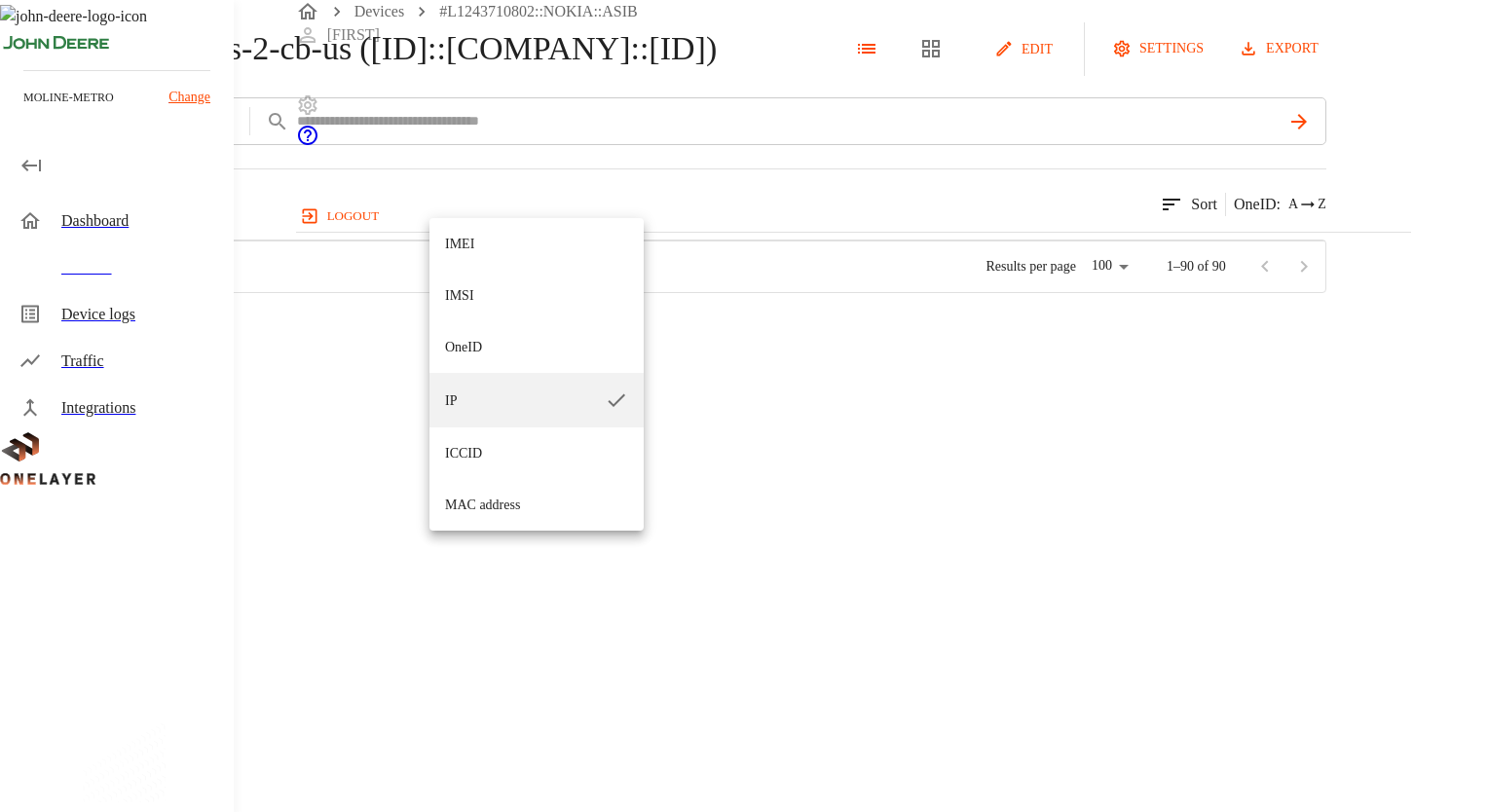 click on "Devices [SERIAL]::NOKIA::ASIB Shadab logout moline-metro Change Dashboard Devices Device logs Traffic Integrations [NAME] ([SERIAL]::NOKIA::ASIB) Edit settings export add filter IP ** [NUMBER]  results match your criteria. Sort OneID : A Z Type Manufacturer Model /  # OneID Devices IMEI IP APN Cell Status eCell [HASH] [NUMBER] [NUMBER] [IP ADDRESS] OT [NAME] [SERIAL] Online eCell [HASH] NEW [NUMBER] [NUMBER] [IP ADDRESS] OT [NAME] [SERIAL] Offline eCell [HASH] [NUMBER] [NUMBER] [IP ADDRESS] OT [NAME] [SERIAL] Active Keyence Corporation N/A [HASH] N/A [IP ADDRESS] N/A [NAME] [SERIAL] Active eCell [HASH] NEW [NUMBER] [NUMBER] [IP ADDRESS] OT [NAME] [SERIAL] Active N/A [HASH] NEW N/A [IP ADDRESS] N/A [NAME] [SERIAL] Active eCell [HASH] NEW [NUMBER] [NUMBER] [IP ADDRESS] OT [NAME] Online N/A N/A NEW" at bounding box center (744, 146) 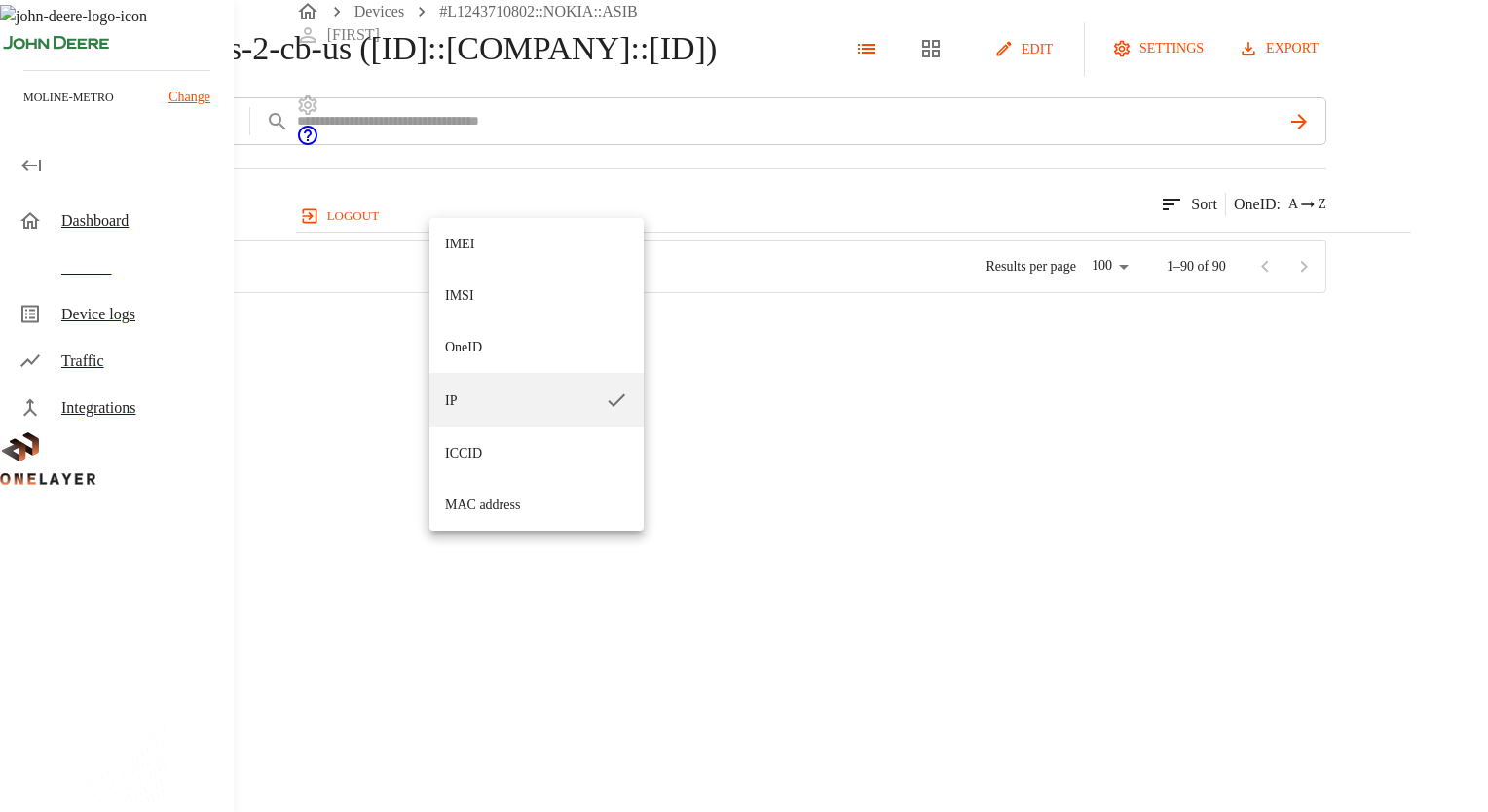 click at bounding box center (744, 406) 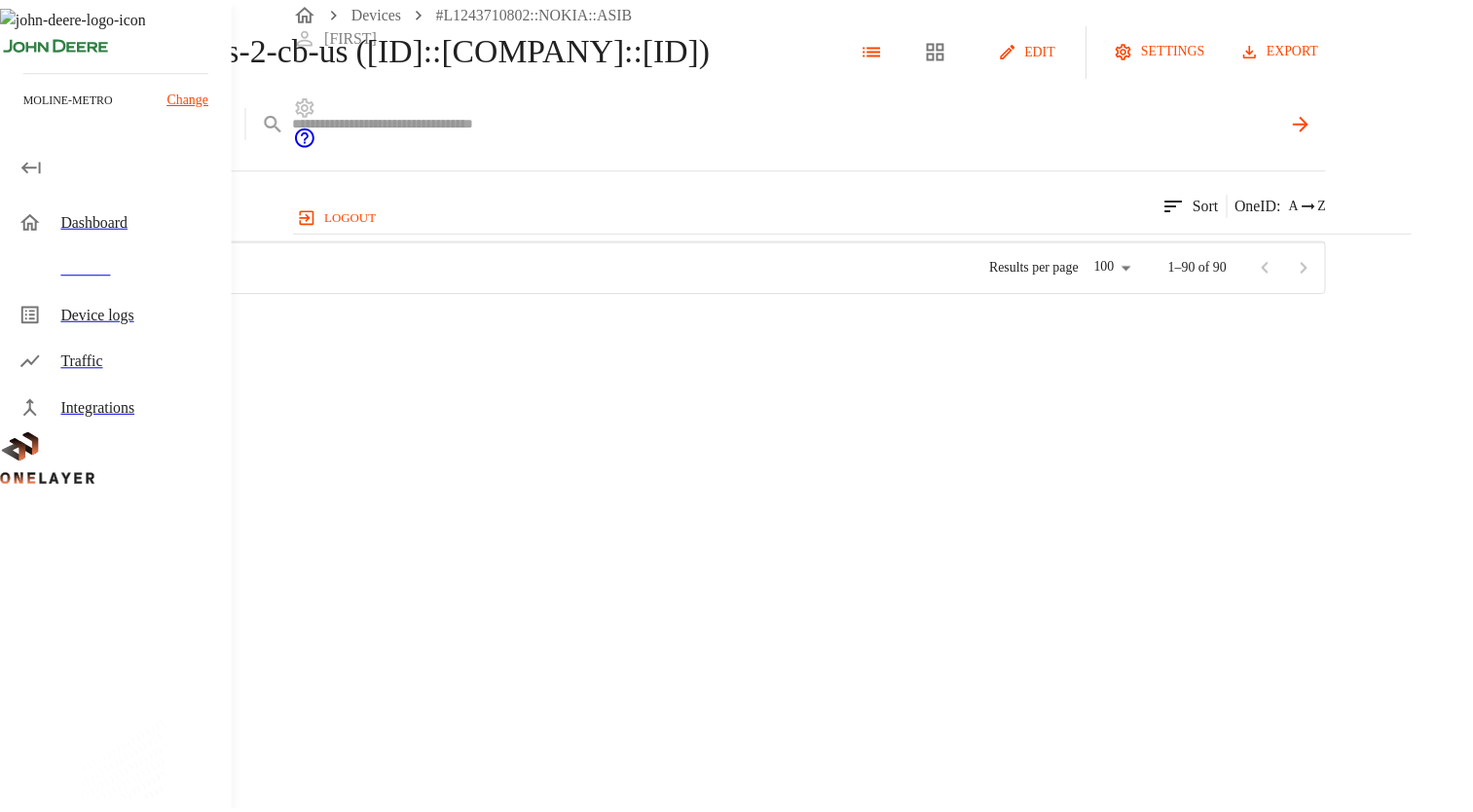 scroll, scrollTop: 16, scrollLeft: 15, axis: both 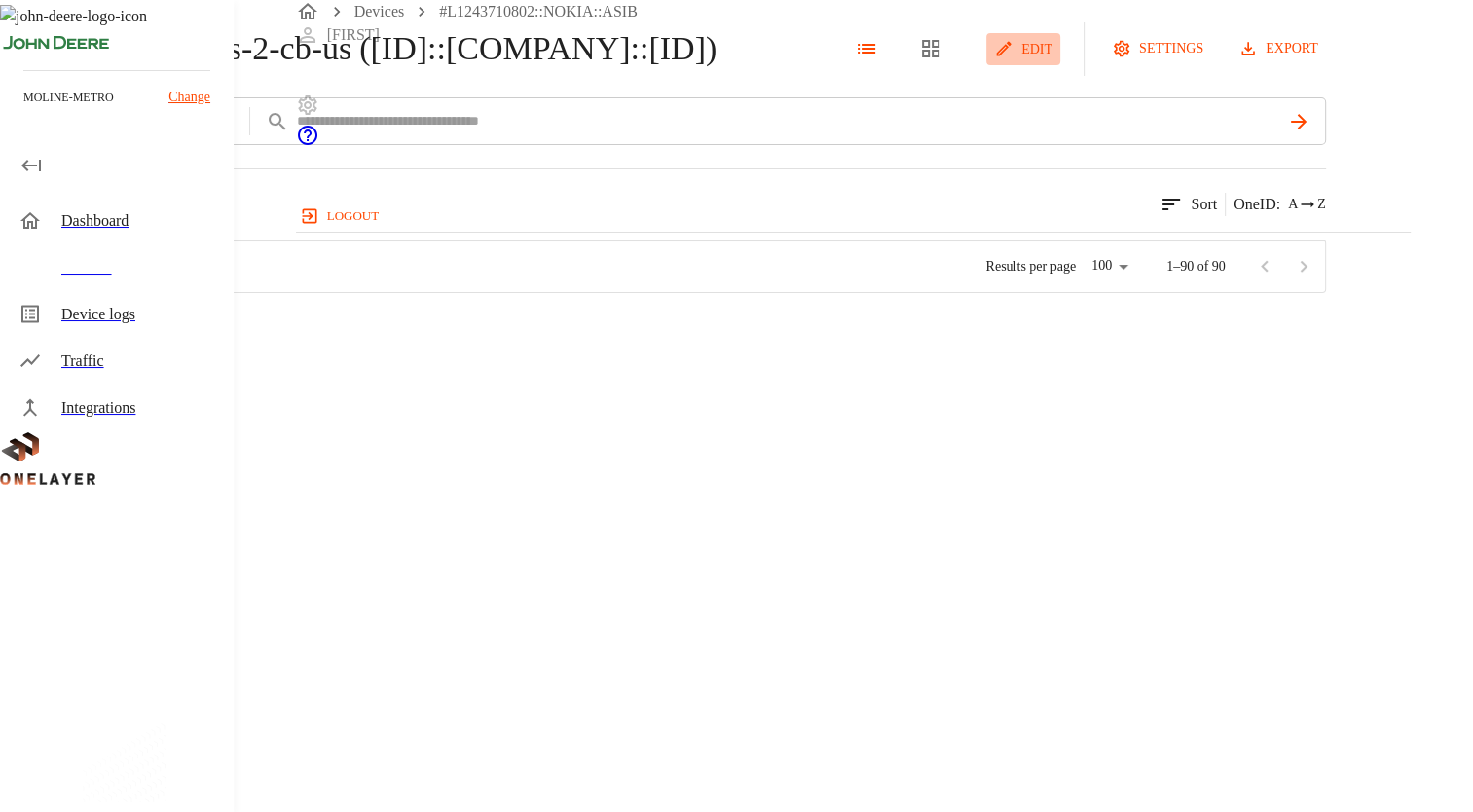 click on "Edit" at bounding box center [1037, 49] 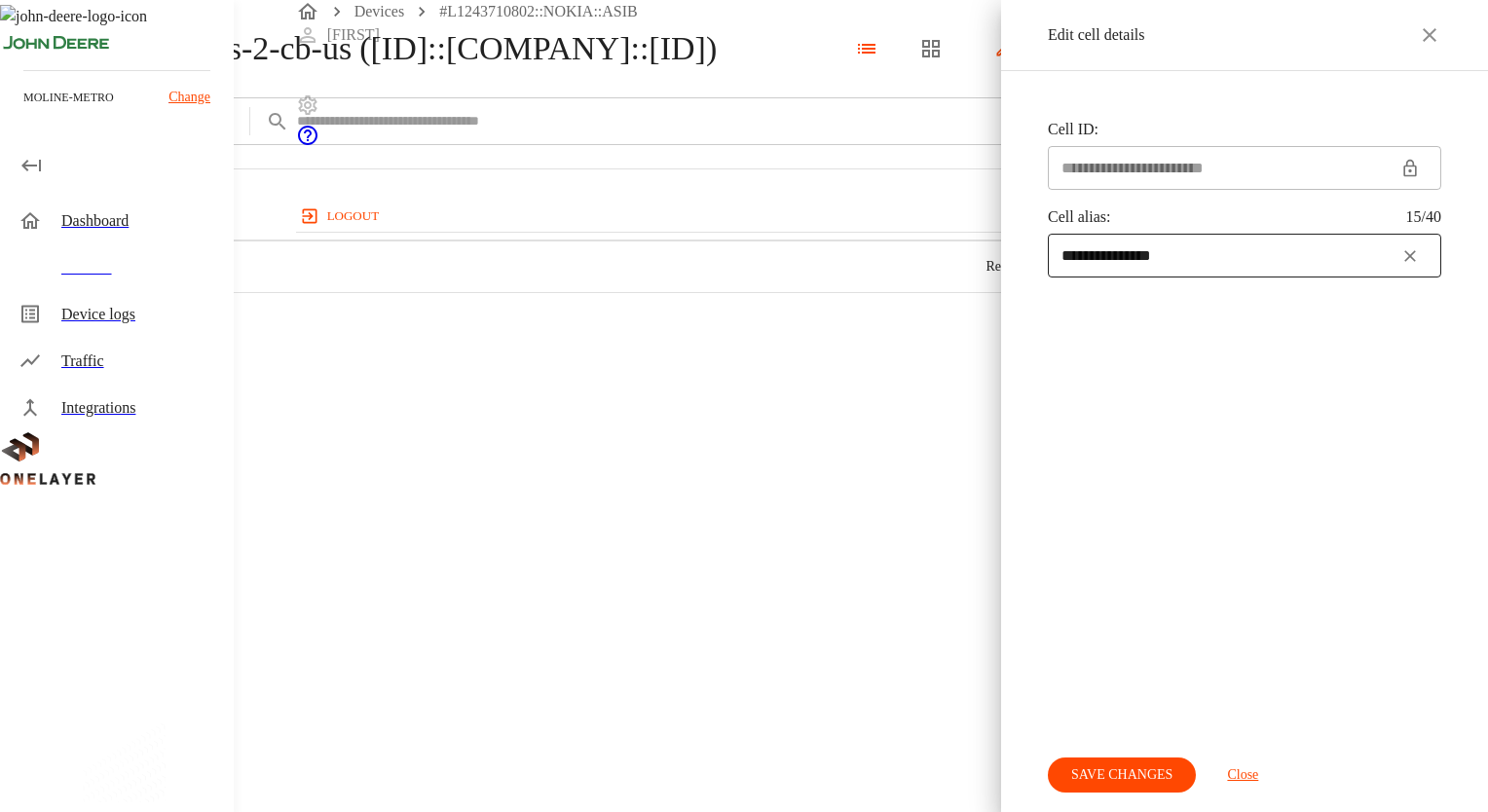 click 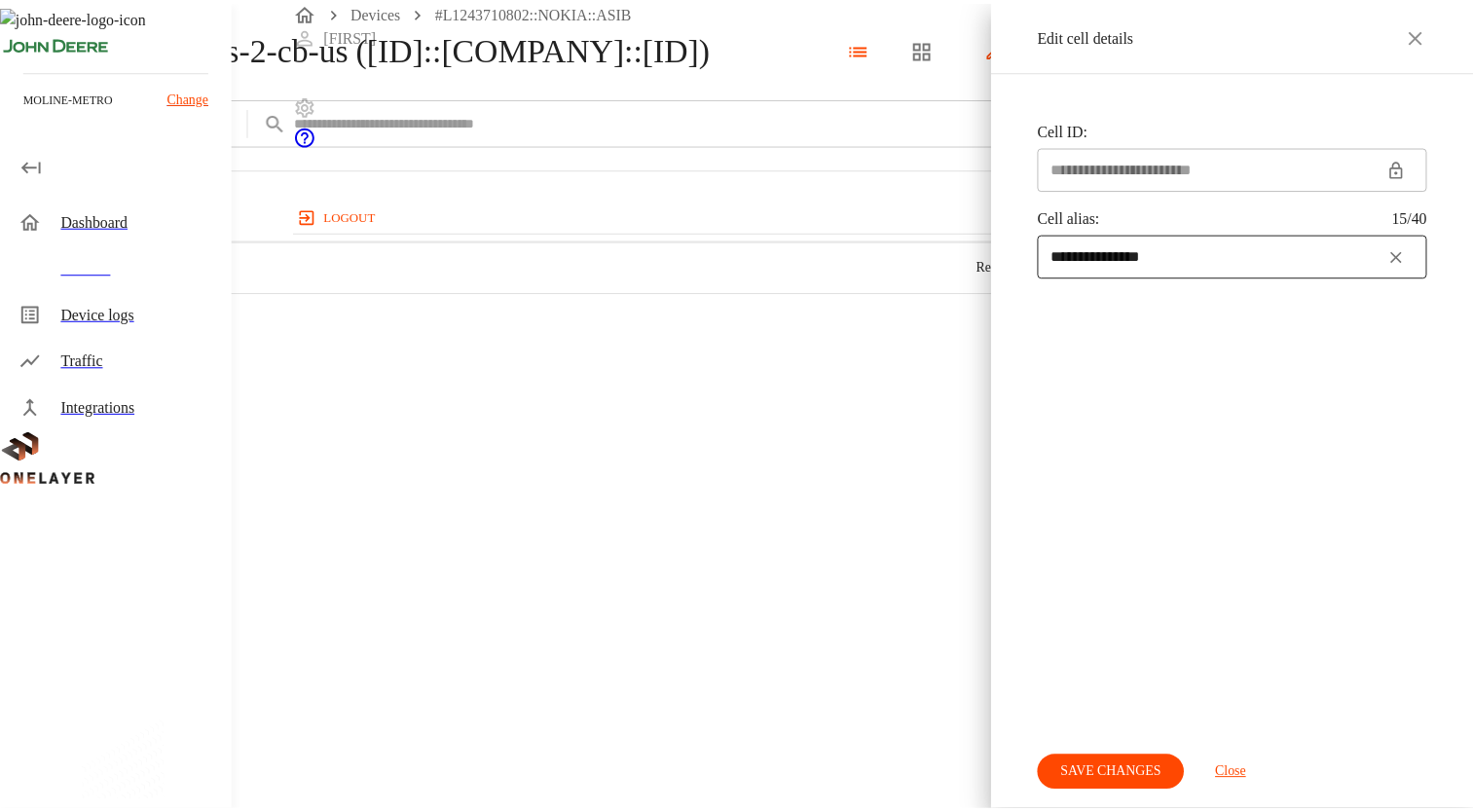 scroll, scrollTop: 16, scrollLeft: 15, axis: both 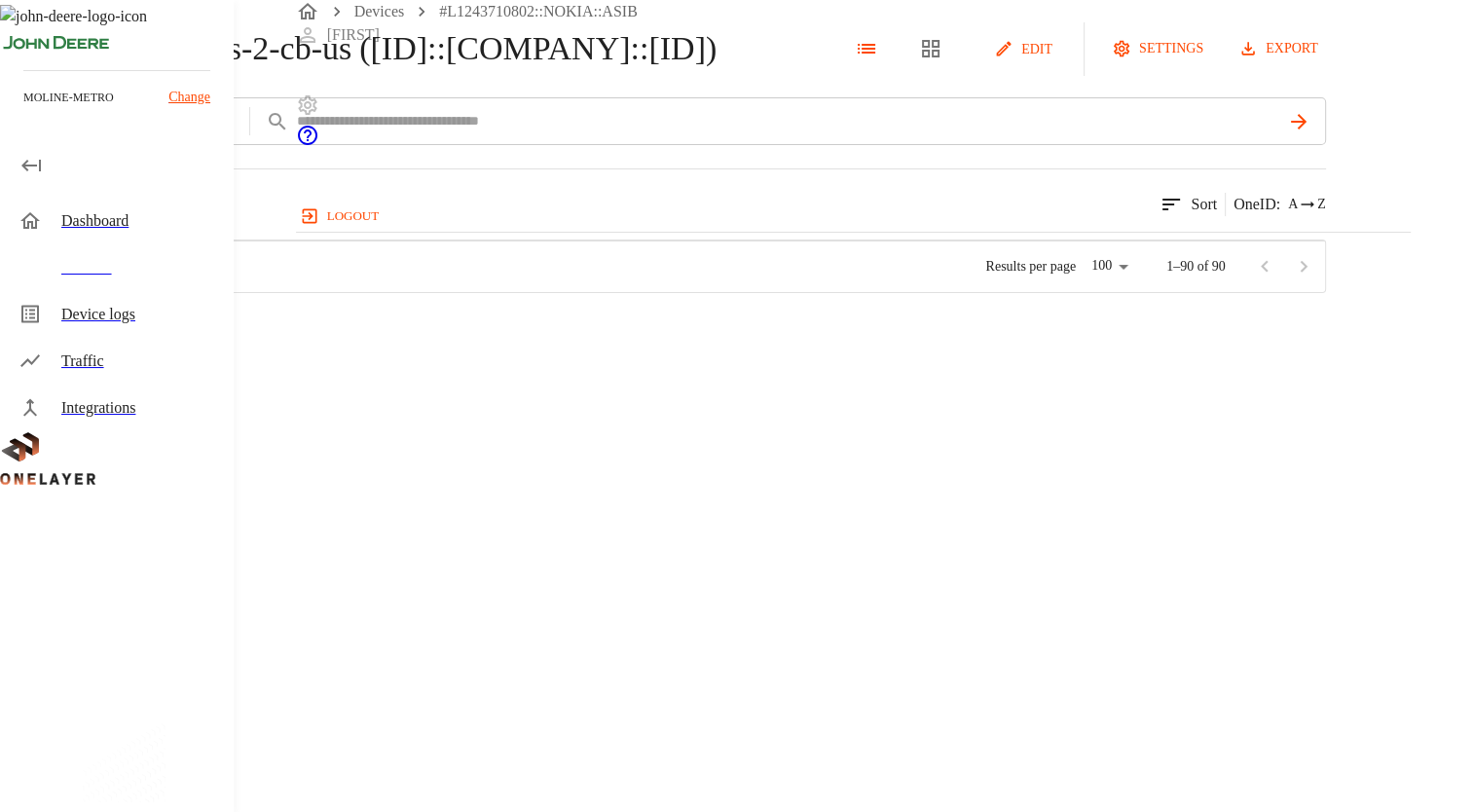 click on "davnwks-2-cb-us ([REDACTED]::NOKIA::ASIB) Edit settings export add filter IP ** 90  results match your criteria. Sort OneID : A Z Type Manufacturer Model /  # OneID Devices IMEI IP APN Cell Status eCell #0494c241 1 869910040389264 10.137.82.138 OT davnwks-2-cb-us ([REDACTED]::NOKIA::ASIB) Online eCell #05bcc6e1 NEW 1 869910040388720 10.137.108.186 OT davnwks-2-cb-us ([REDACTED]::NOKIA::ASIB) Offline eCell #05c74f98 1 869910040396202 10.137.82.130 OT davnwks-2-cb-us ([REDACTED]::NOKIA::ASIB) Active Keyence Corporation N/A #0638ce7c N/A 10.137.82.133 N/A davnwks-2-cb-us ([REDACTED]::NOKIA::ASIB) Active eCell #0b7f277f NEW 1 869910040389876 10.137.110.199 OT davnwks-2-cb-us ([REDACTED]::NOKIA::ASIB) Active N/A #0b8b5a51 NEW N/A 10.137.64.171 N/A davnwks-2-cb-us ([REDACTED]::NOKIA::ASIB) Active eCell #1143da04 NEW 1 869910040239030 10.137.64.168 OT davnwks-2-cb-us ([REDACTED]::NOKIA::ASIB) Active N/A N/A #117dc7f2 NEW N/A 192.168.2.100 N/A davnwks-2-cb-us ([REDACTED]::NOKIA::ASIB) Active N/A N/A #13c6d9cc NEW 1" at bounding box center [736, 146] 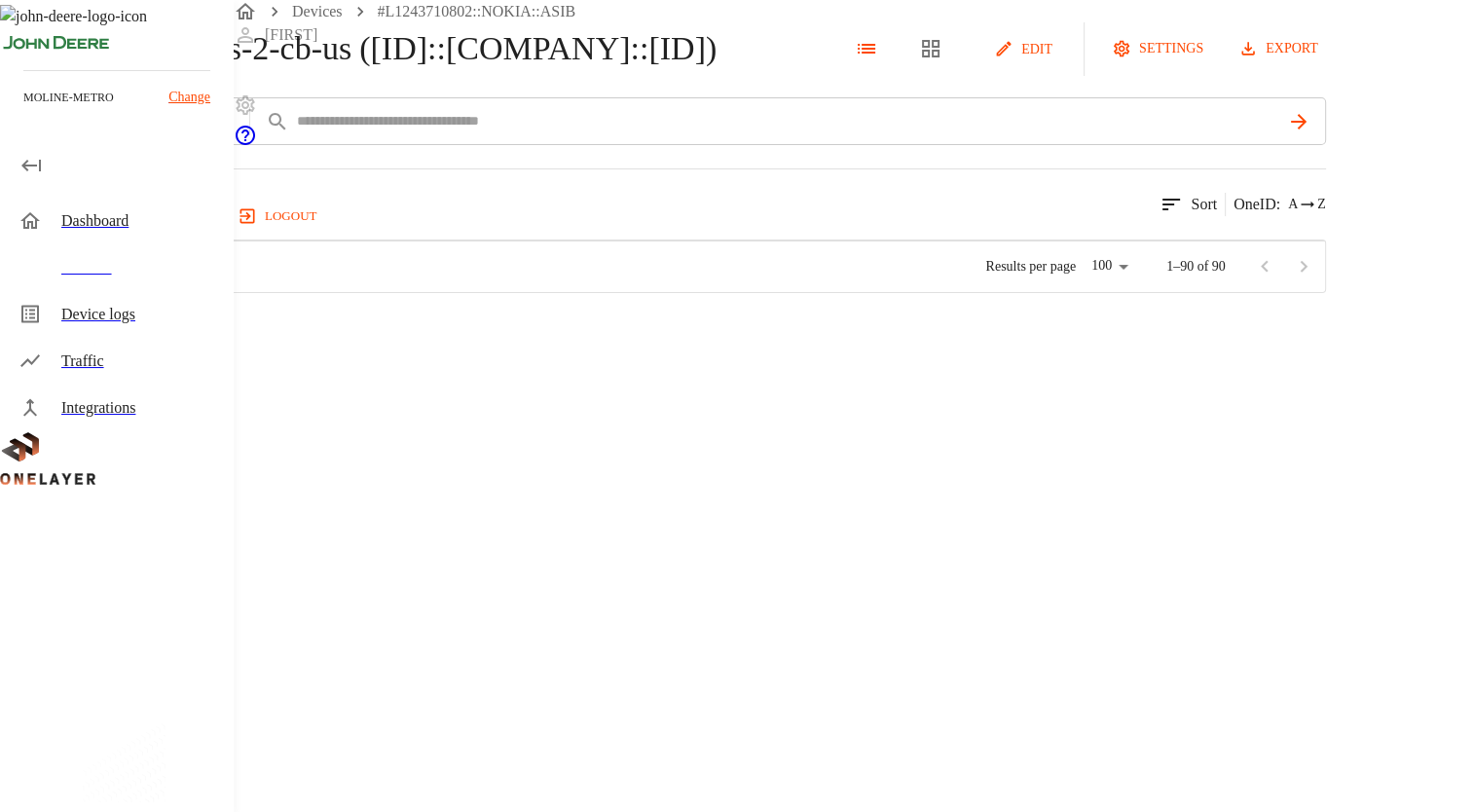 scroll, scrollTop: 0, scrollLeft: 0, axis: both 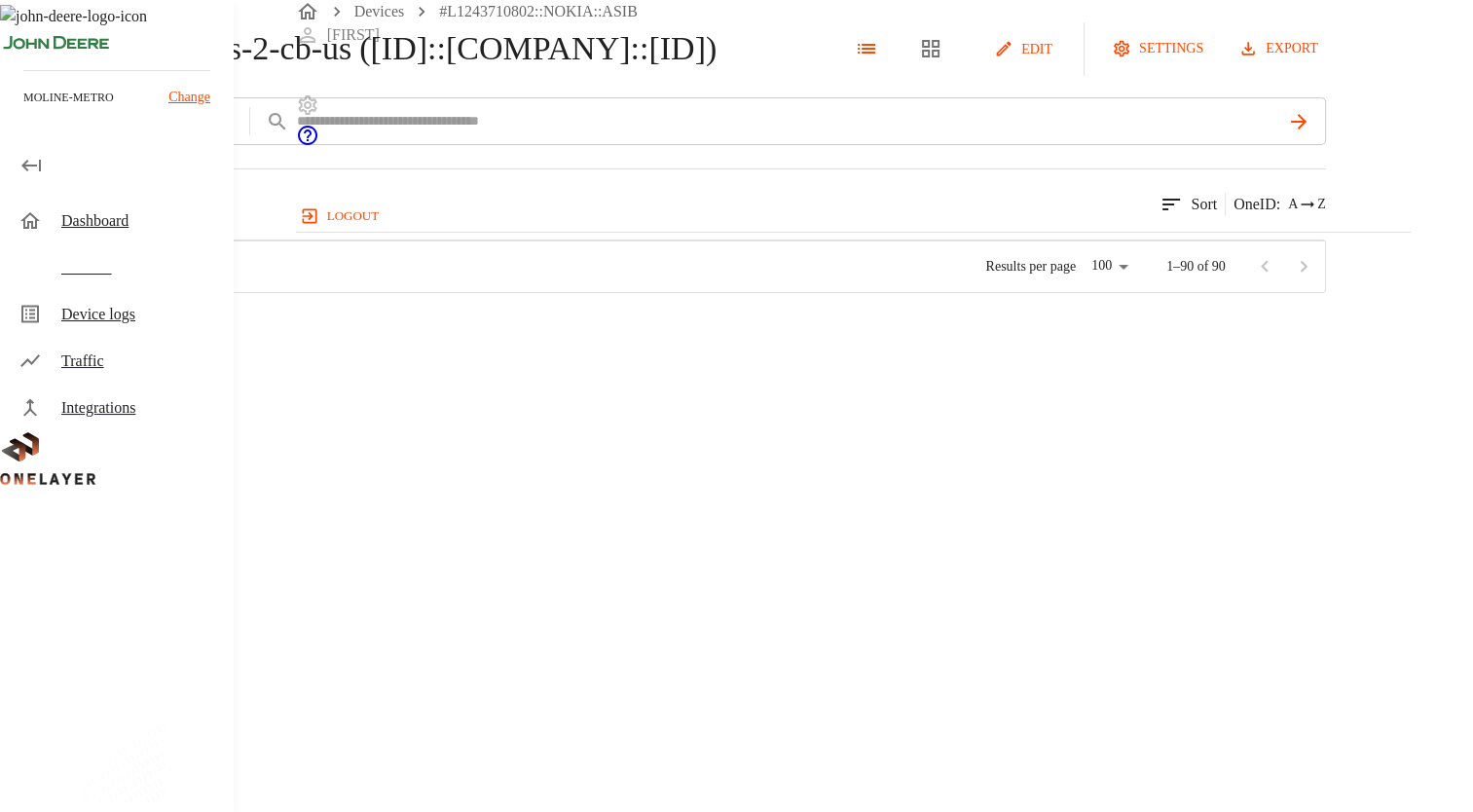 click 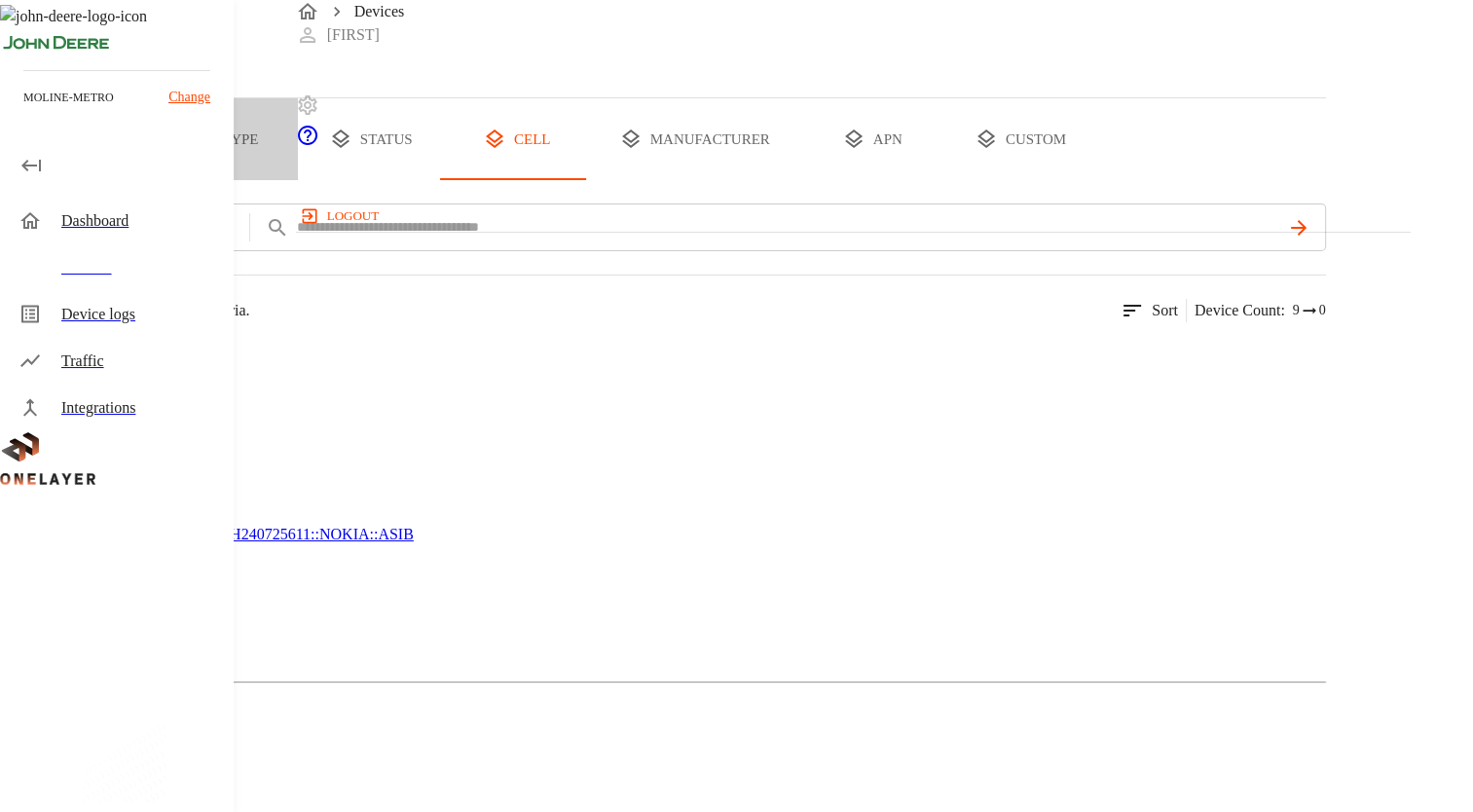 click on "type" at bounding box center [225, 139] 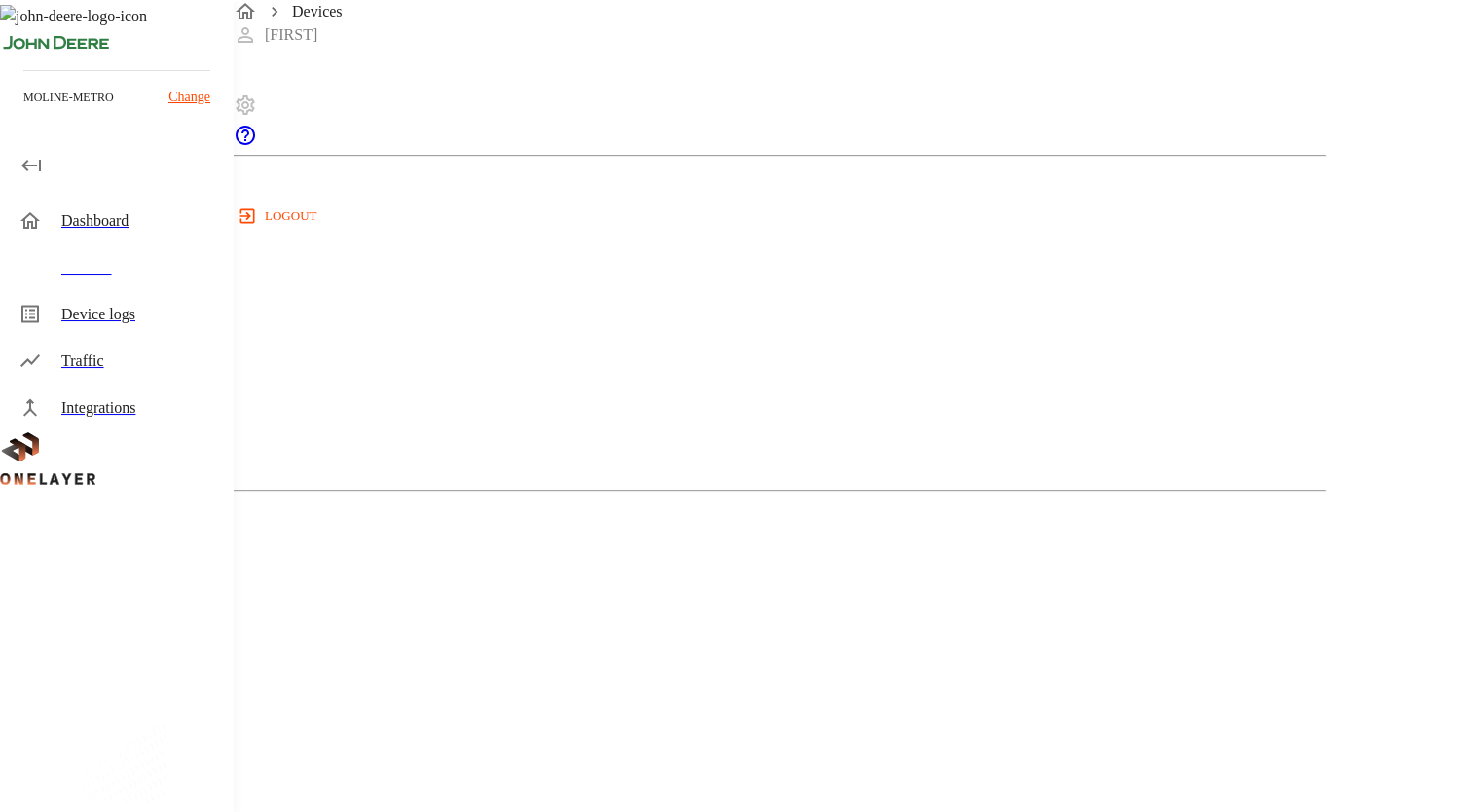 scroll, scrollTop: 391, scrollLeft: 0, axis: vertical 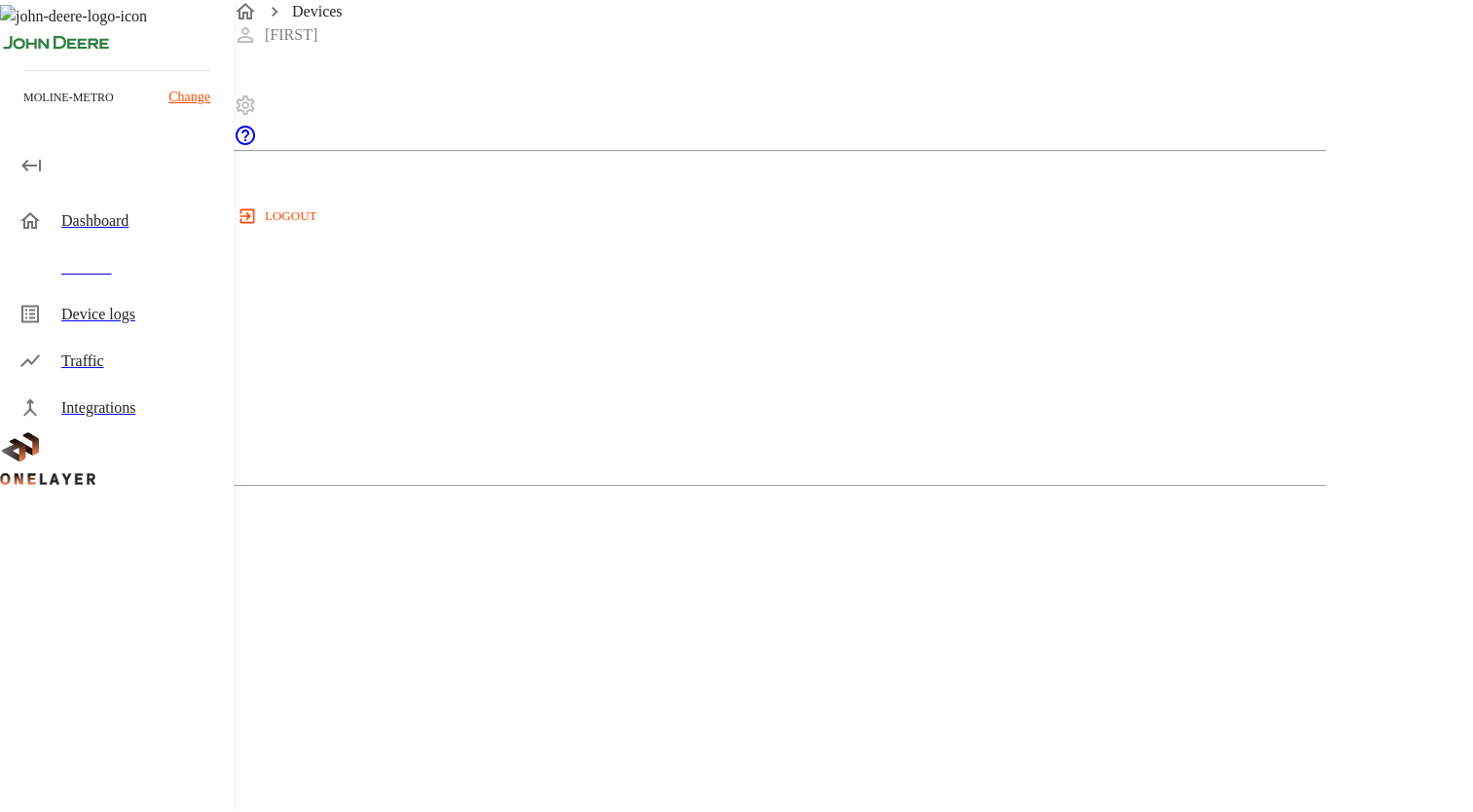 click at bounding box center [94, -36] 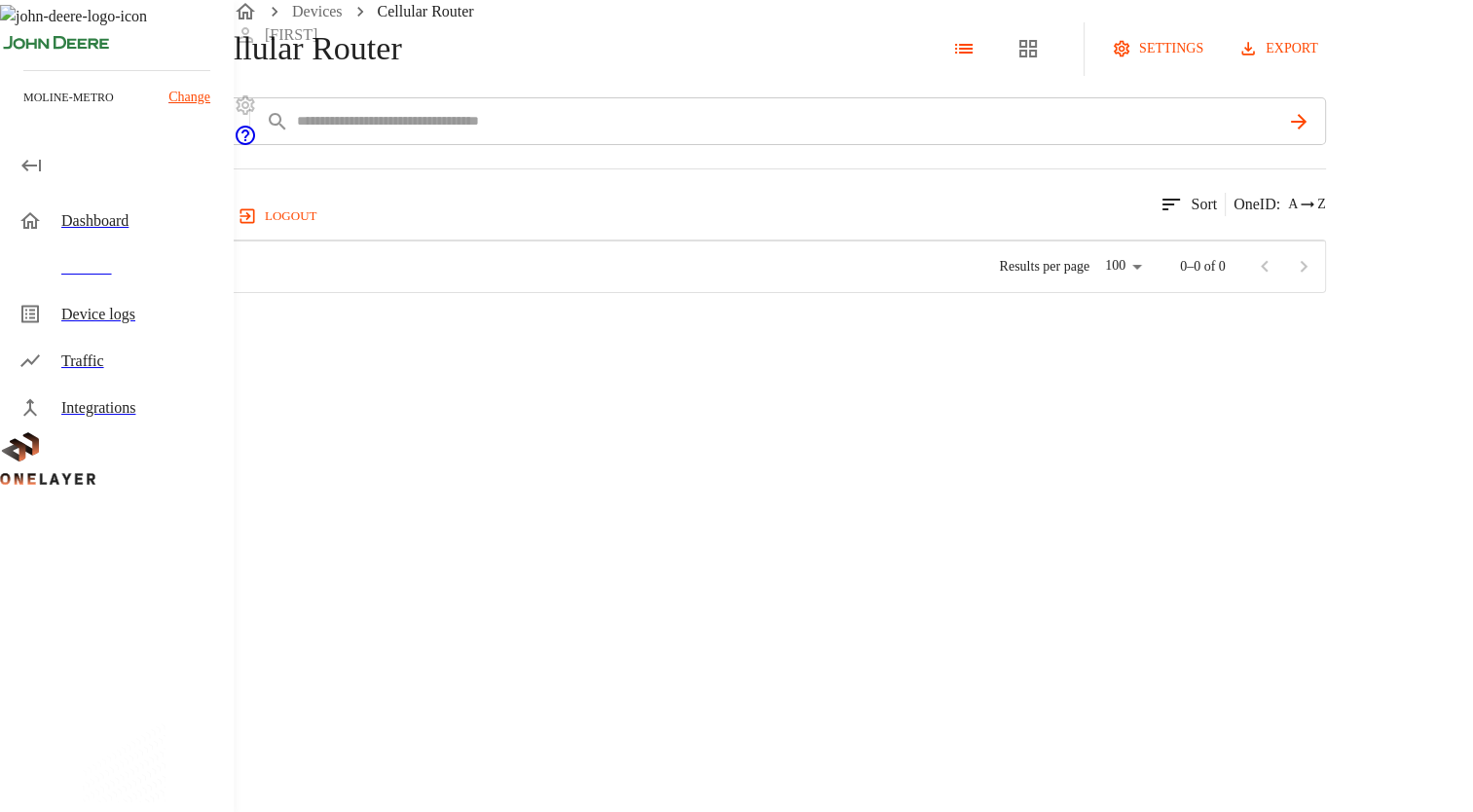 scroll, scrollTop: 0, scrollLeft: 0, axis: both 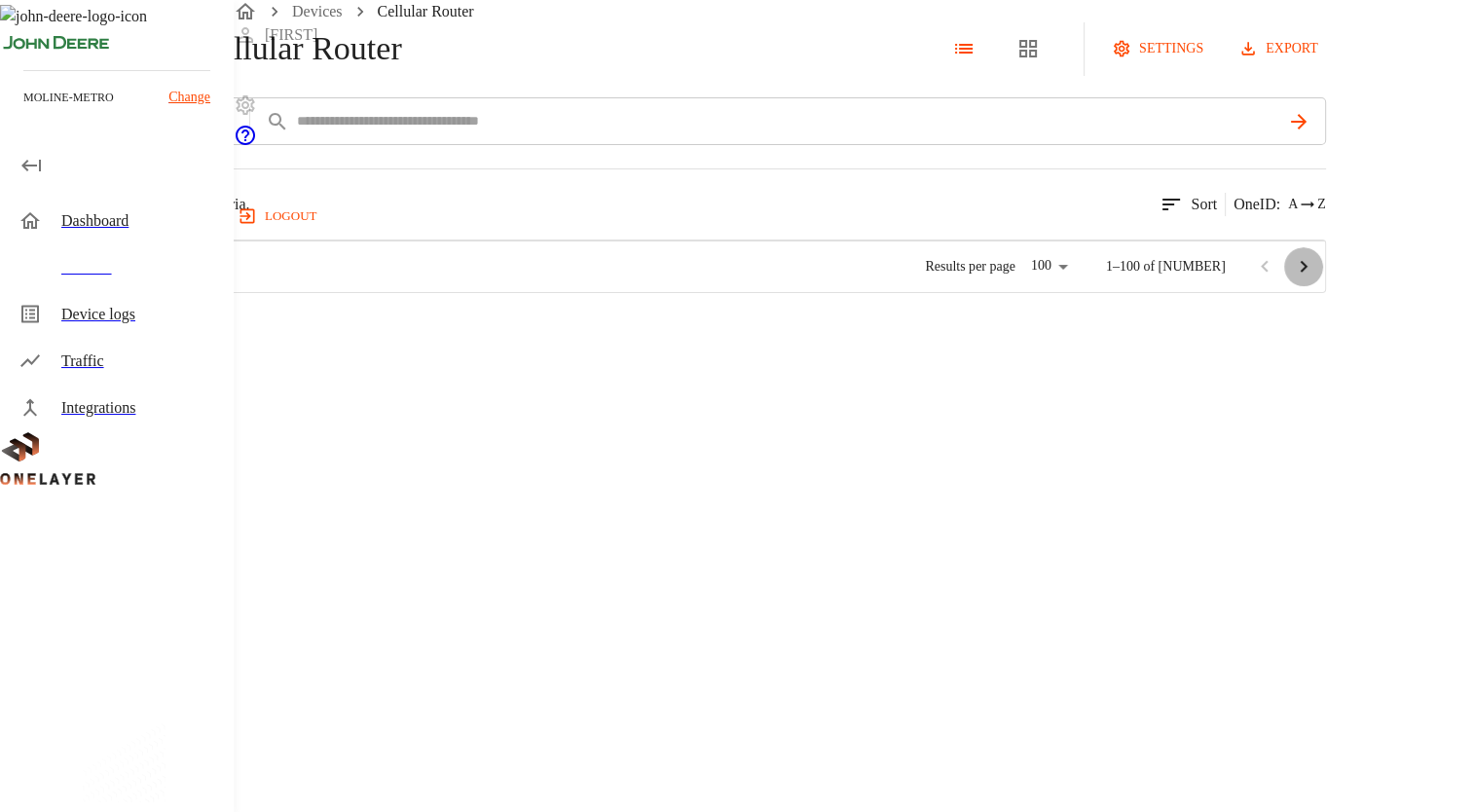 click 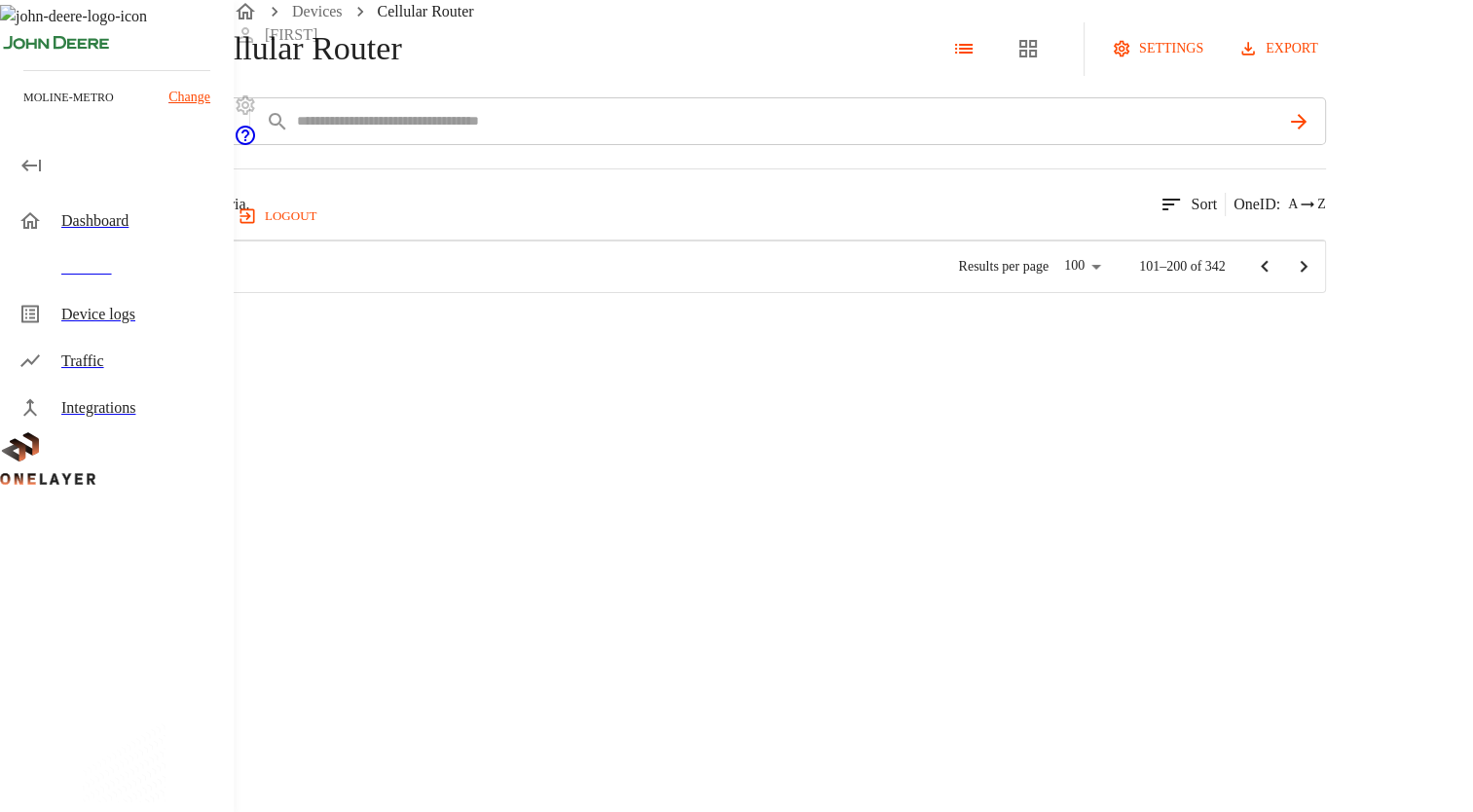 scroll, scrollTop: 0, scrollLeft: 0, axis: both 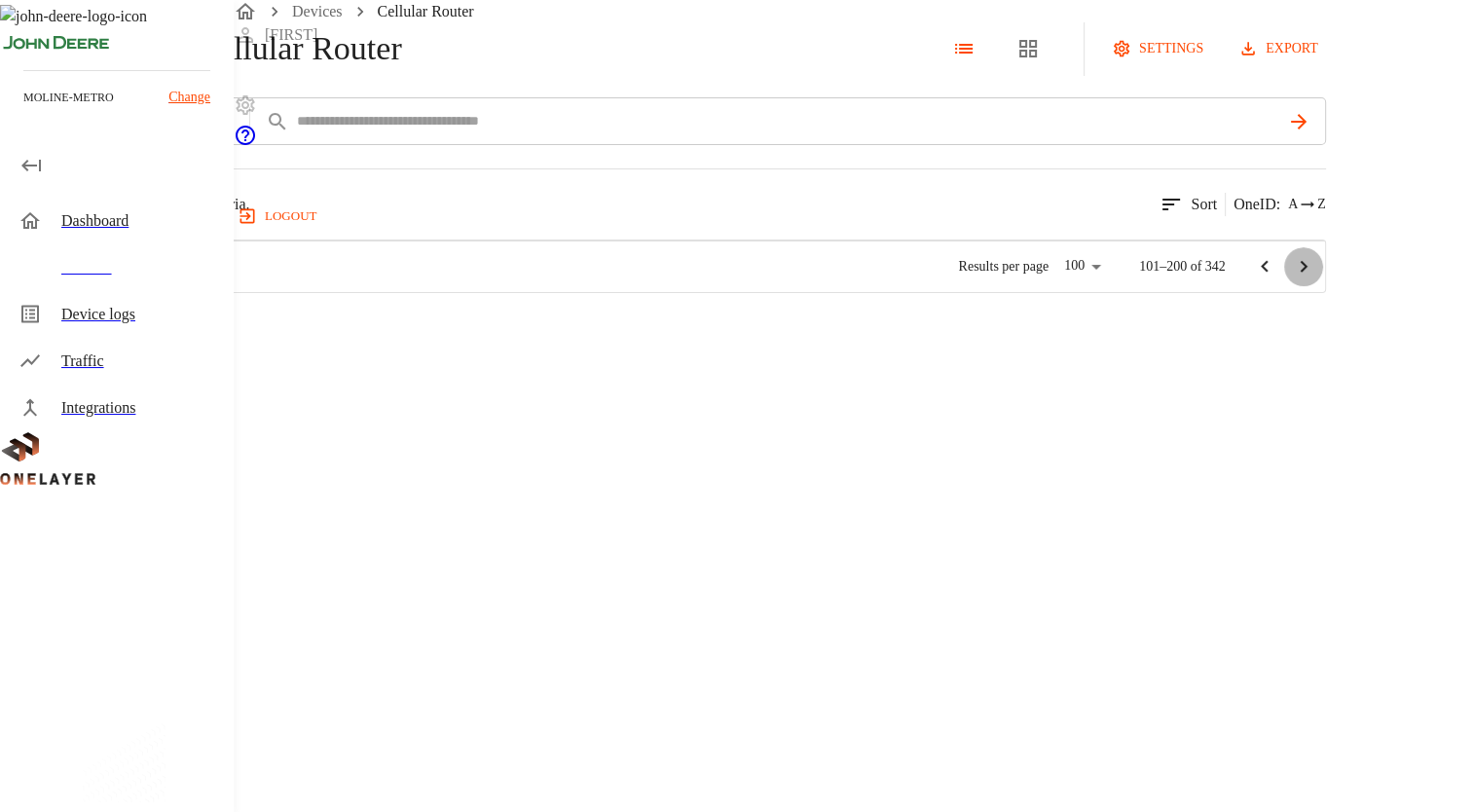 click 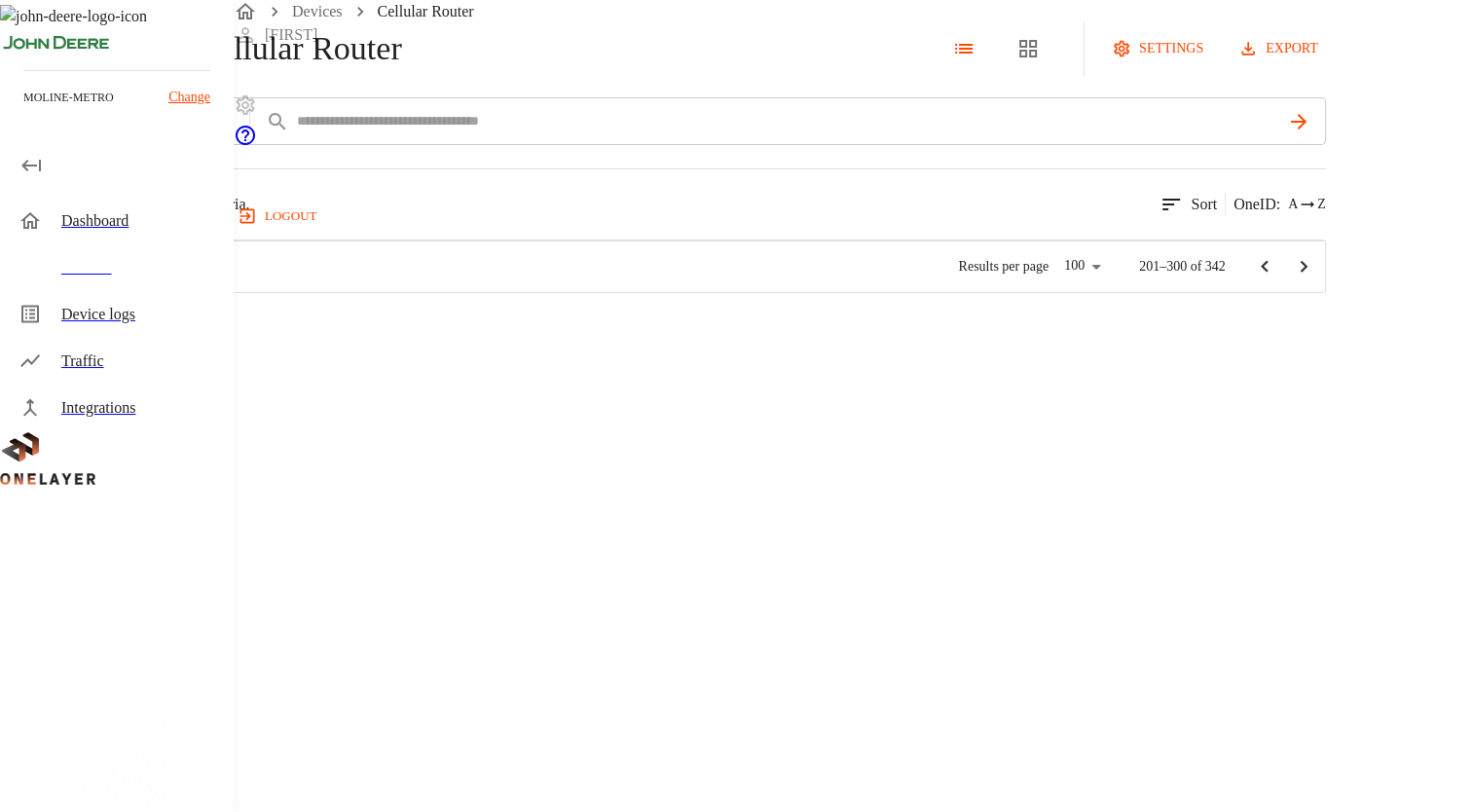 scroll, scrollTop: 0, scrollLeft: 0, axis: both 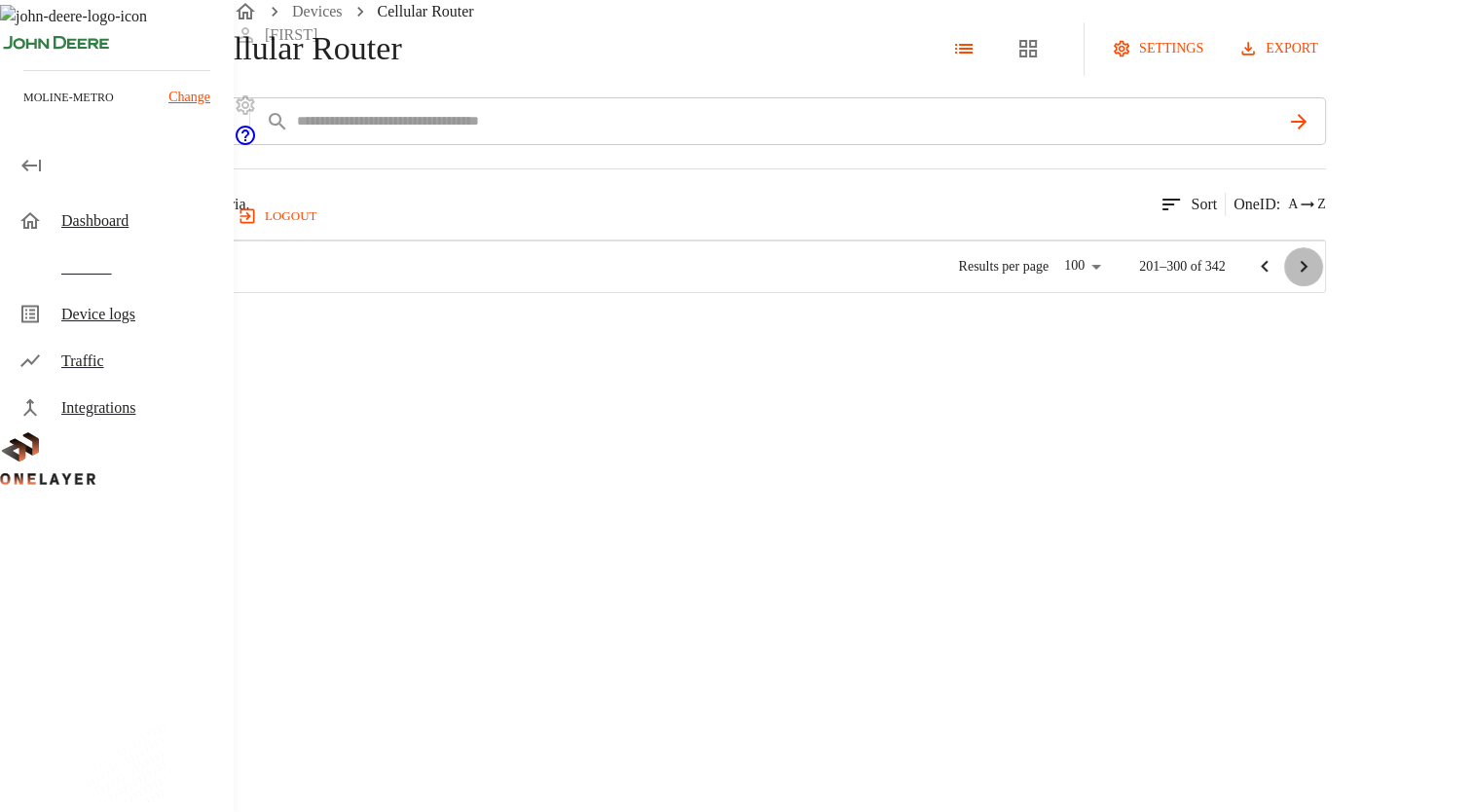 click 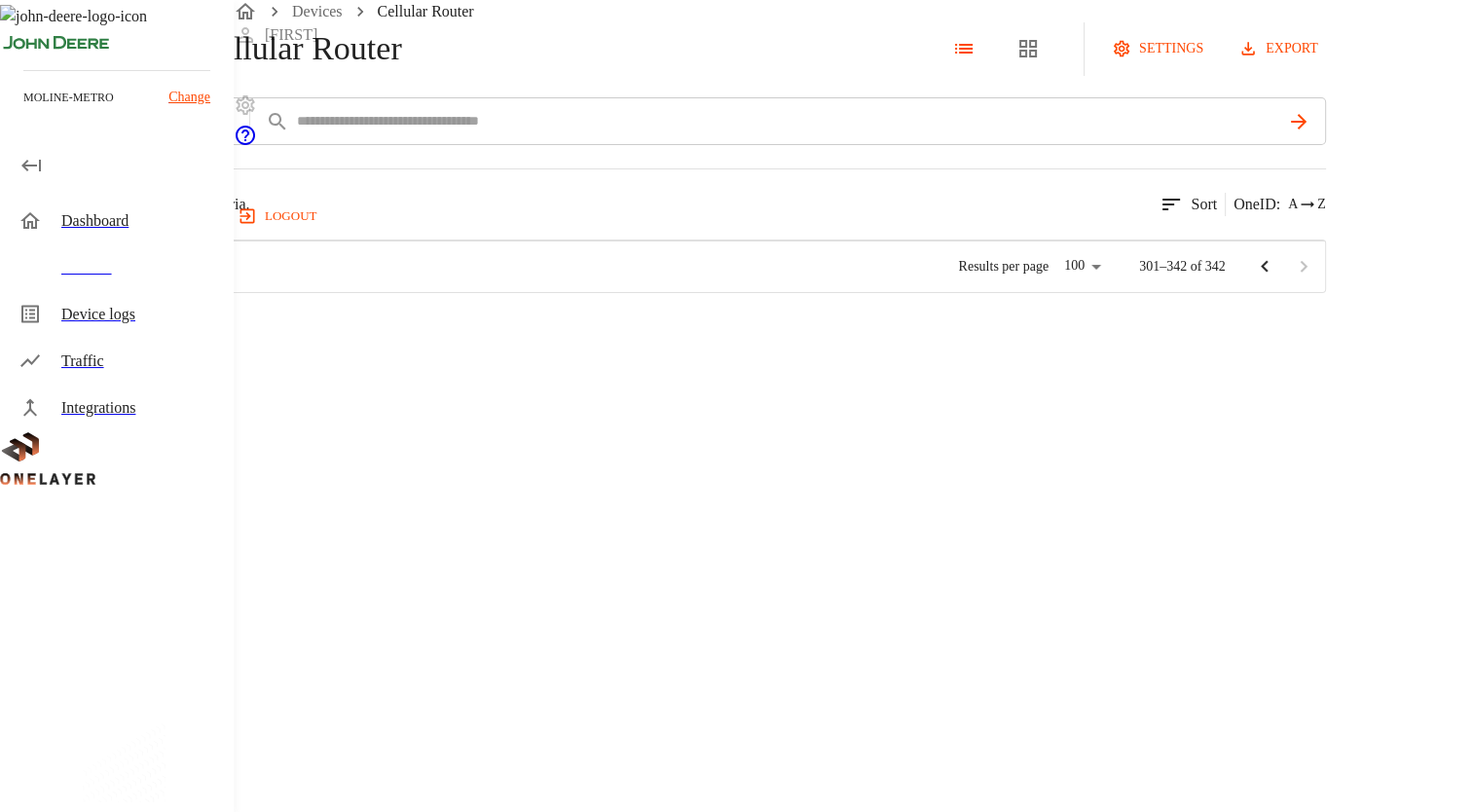 scroll, scrollTop: 0, scrollLeft: 0, axis: both 